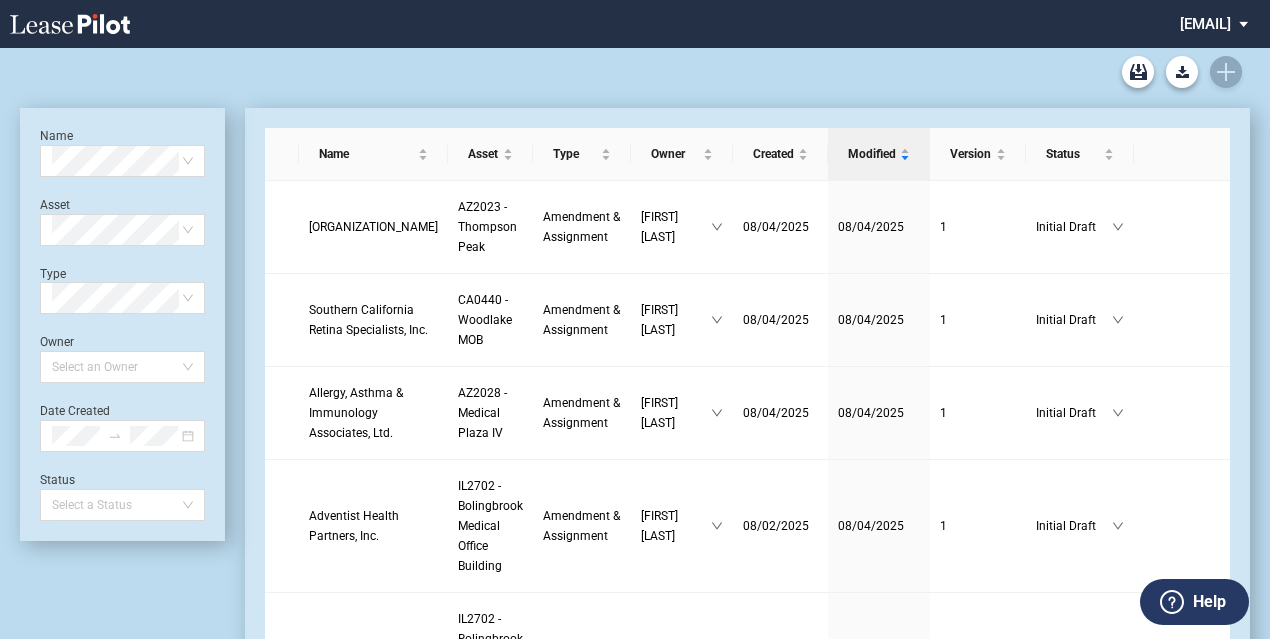 scroll, scrollTop: 0, scrollLeft: 0, axis: both 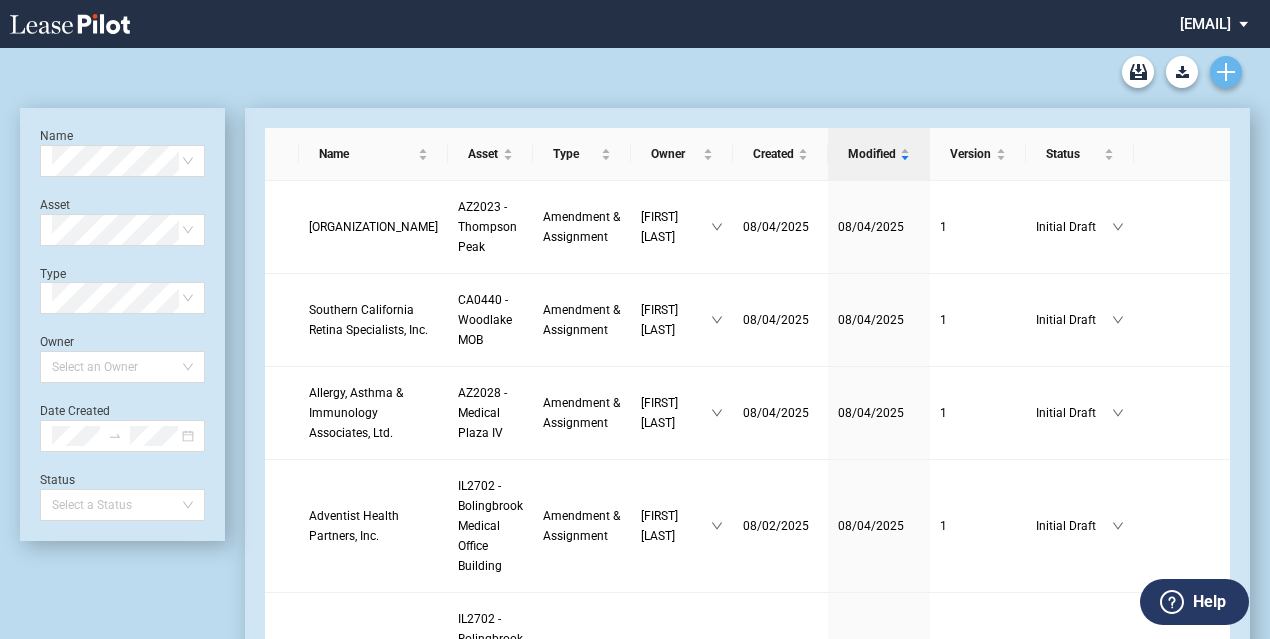 click 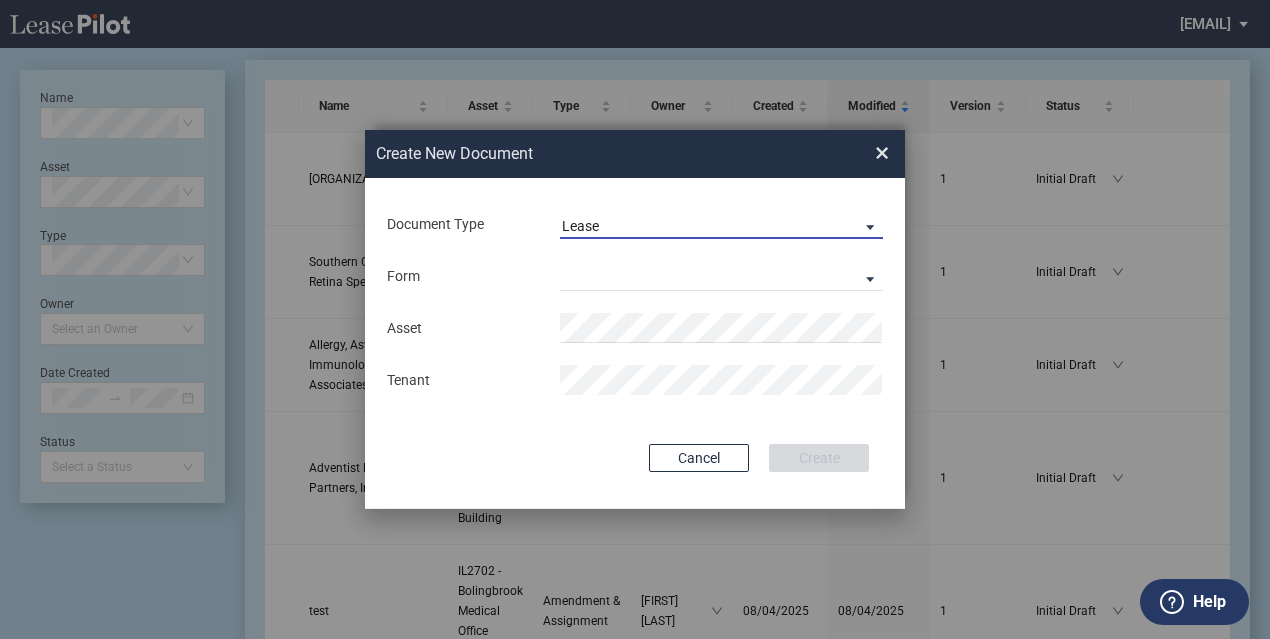 click on "Lease" at bounding box center [580, 226] 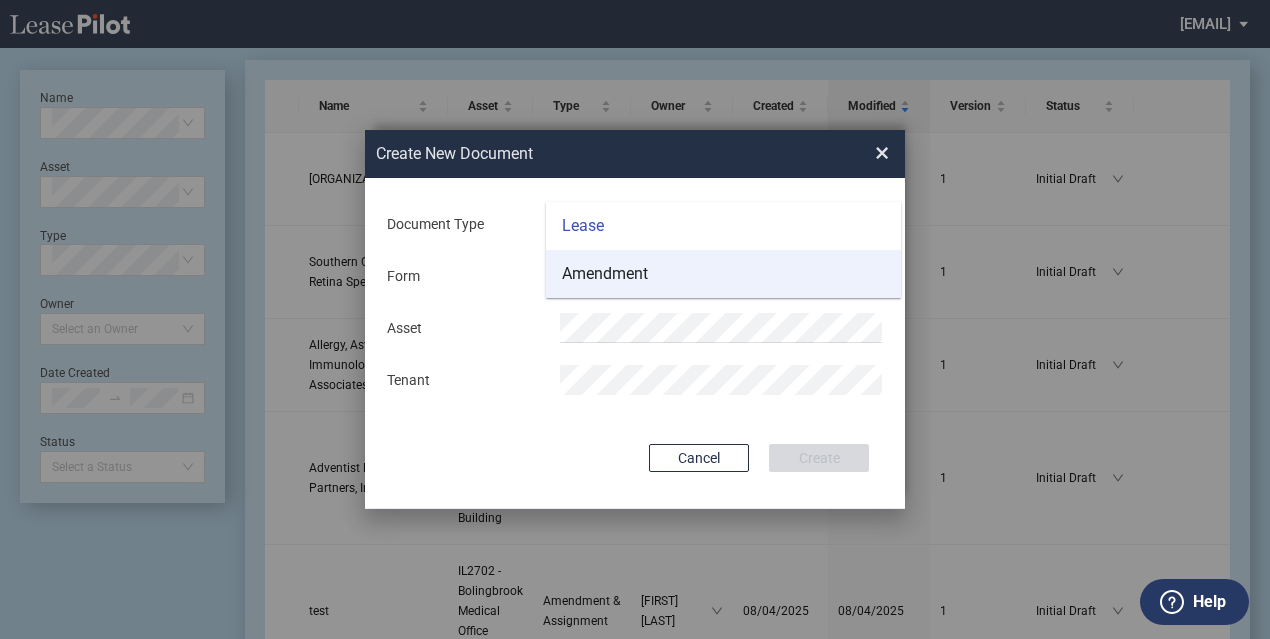 click on "Amendment" at bounding box center (605, 274) 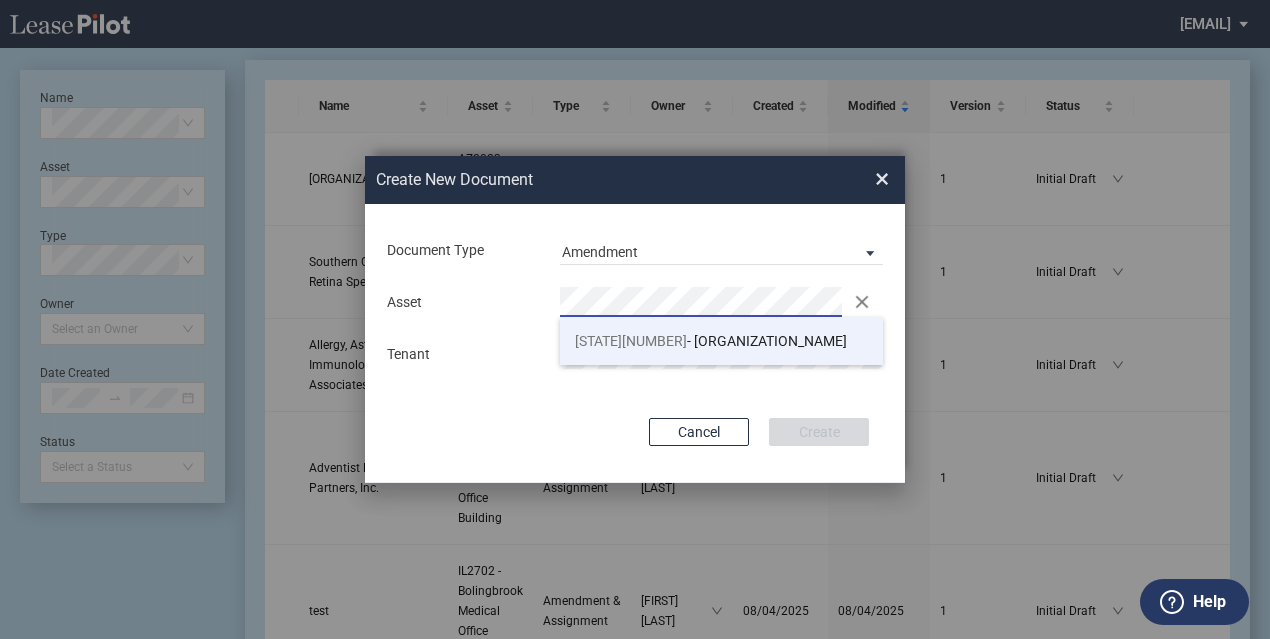click on "TX1315" at bounding box center (631, 341) 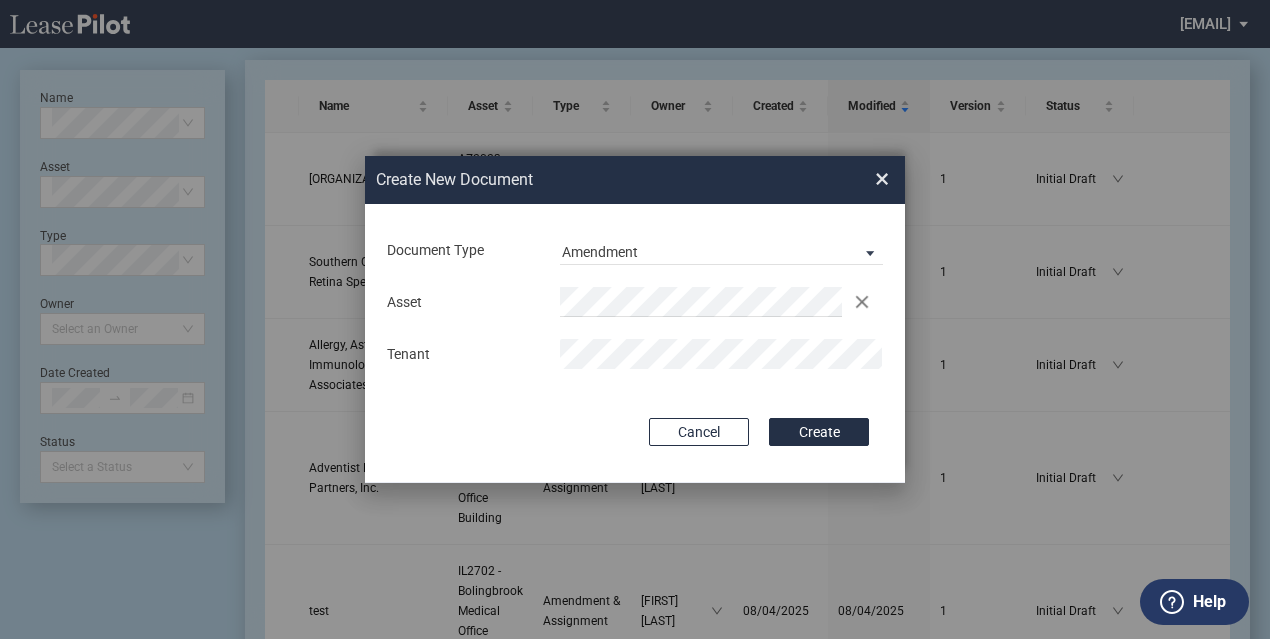 click on "Create" at bounding box center [819, 432] 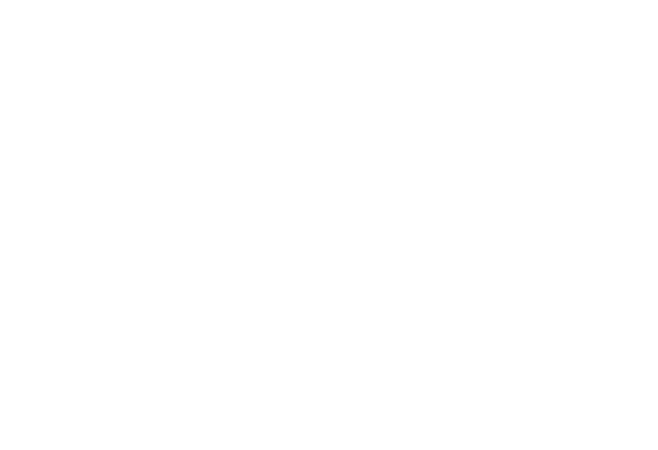 scroll, scrollTop: 0, scrollLeft: 0, axis: both 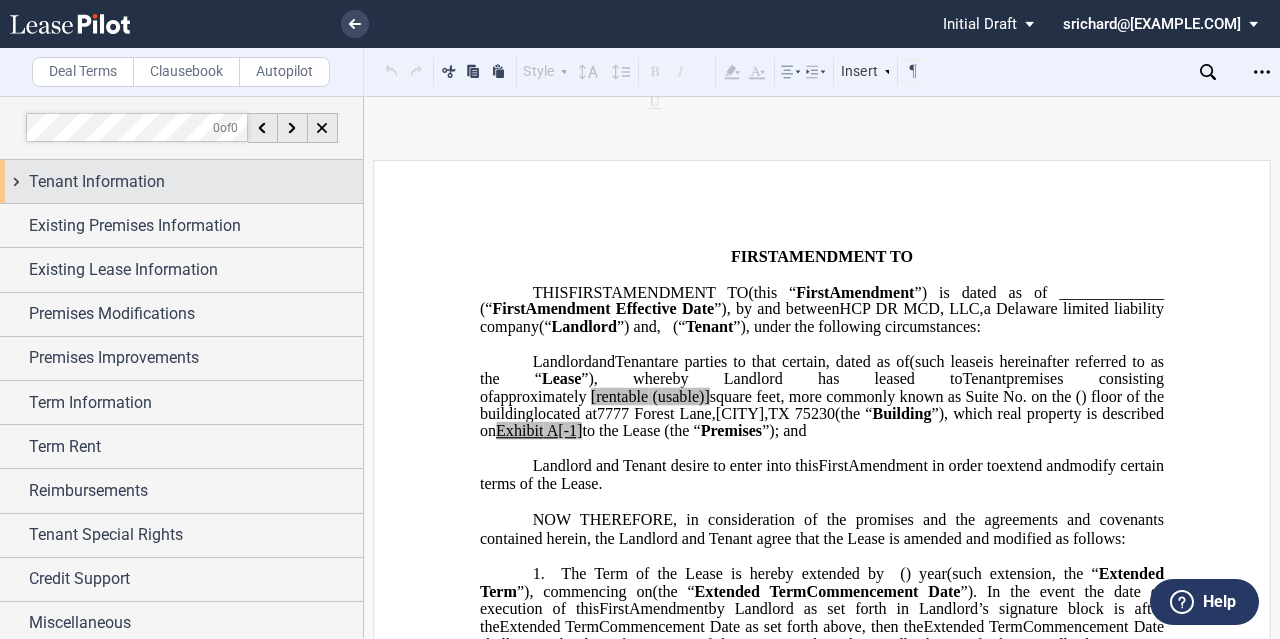 click on "Tenant Information" at bounding box center [181, 181] 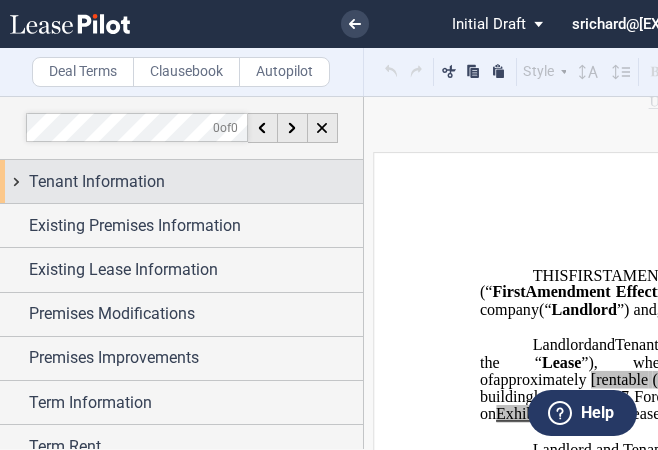 click on "Tenant Information" at bounding box center [97, 182] 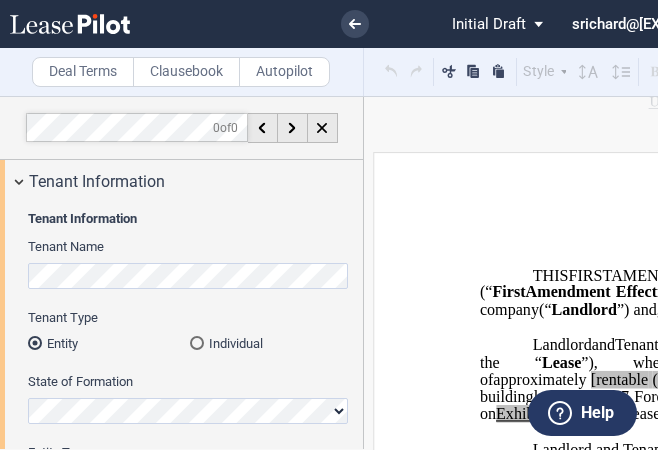 scroll, scrollTop: 99, scrollLeft: 0, axis: vertical 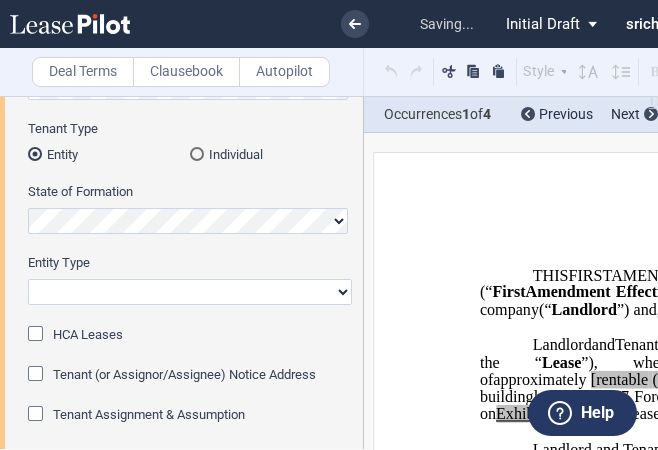 click on "Corporation
Limited Liability Company
General Partnership
Limited Partnership
Other" at bounding box center [190, 292] 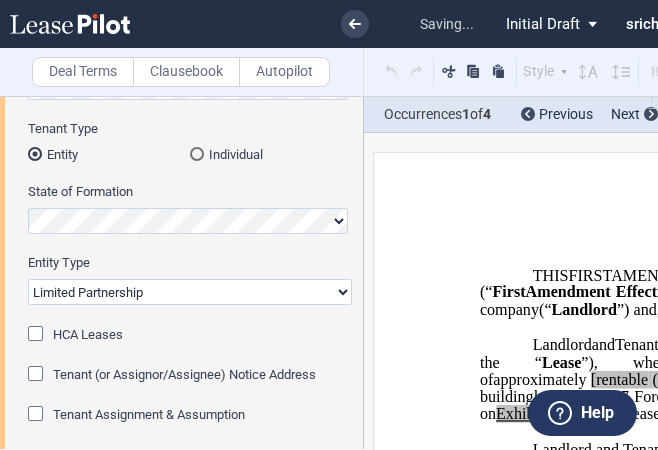 click on "Corporation
Limited Liability Company
General Partnership
Limited Partnership
Other" at bounding box center (190, 292) 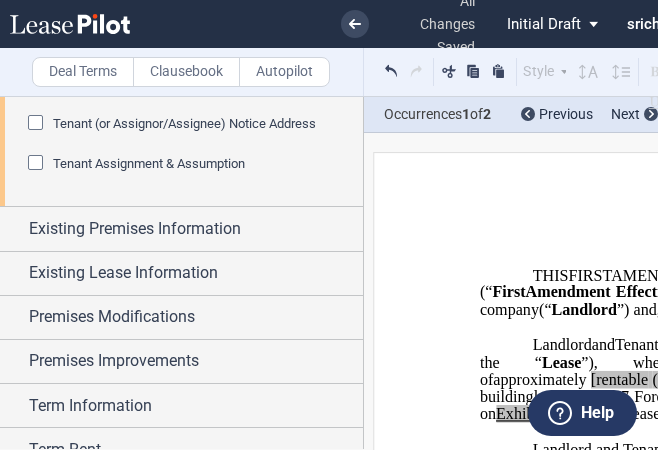 scroll, scrollTop: 442, scrollLeft: 0, axis: vertical 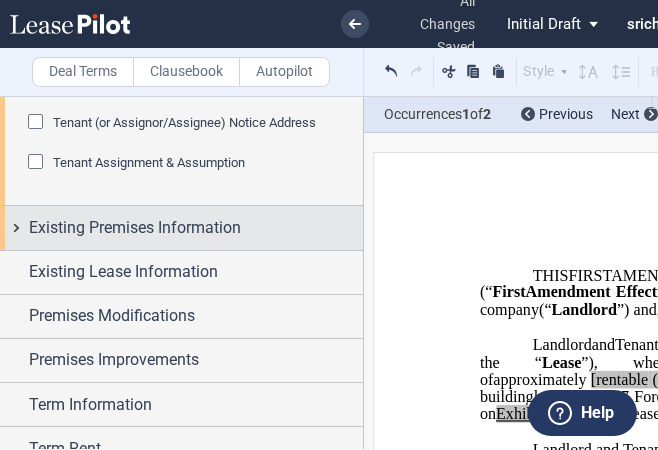 click on "Existing Premises Information" at bounding box center [181, 227] 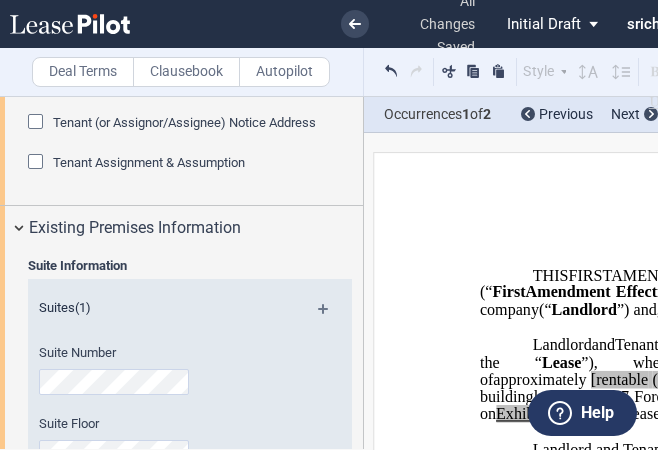 scroll, scrollTop: 523, scrollLeft: 0, axis: vertical 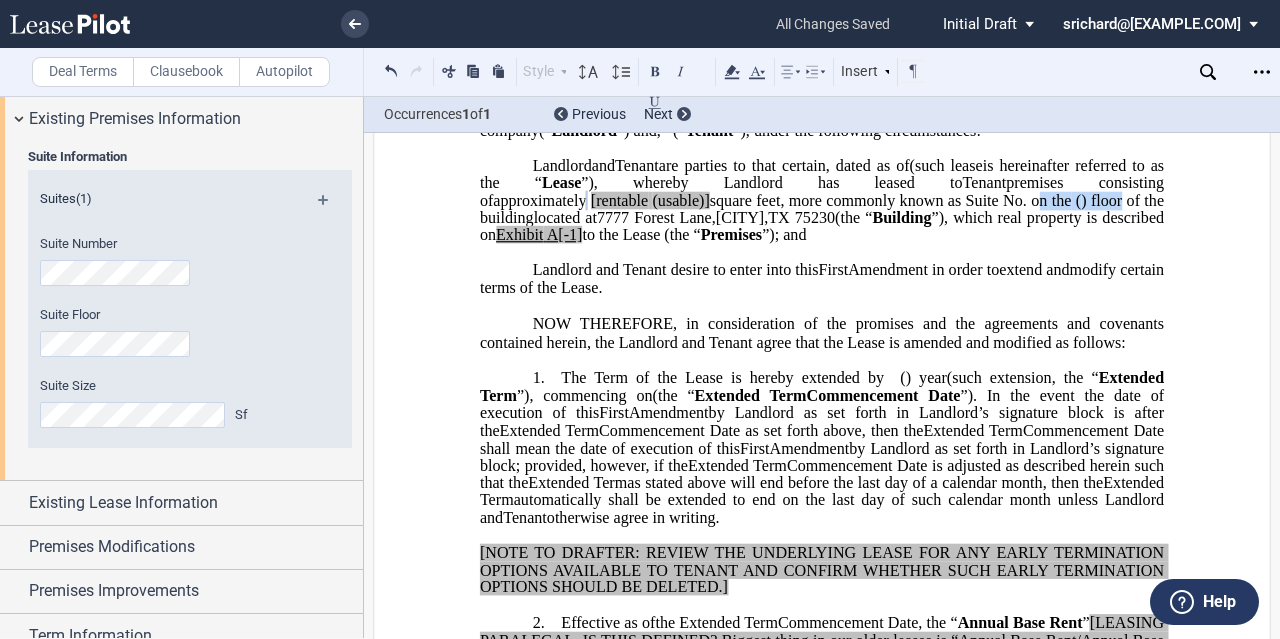 drag, startPoint x: 727, startPoint y: 255, endPoint x: 908, endPoint y: 251, distance: 181.04419 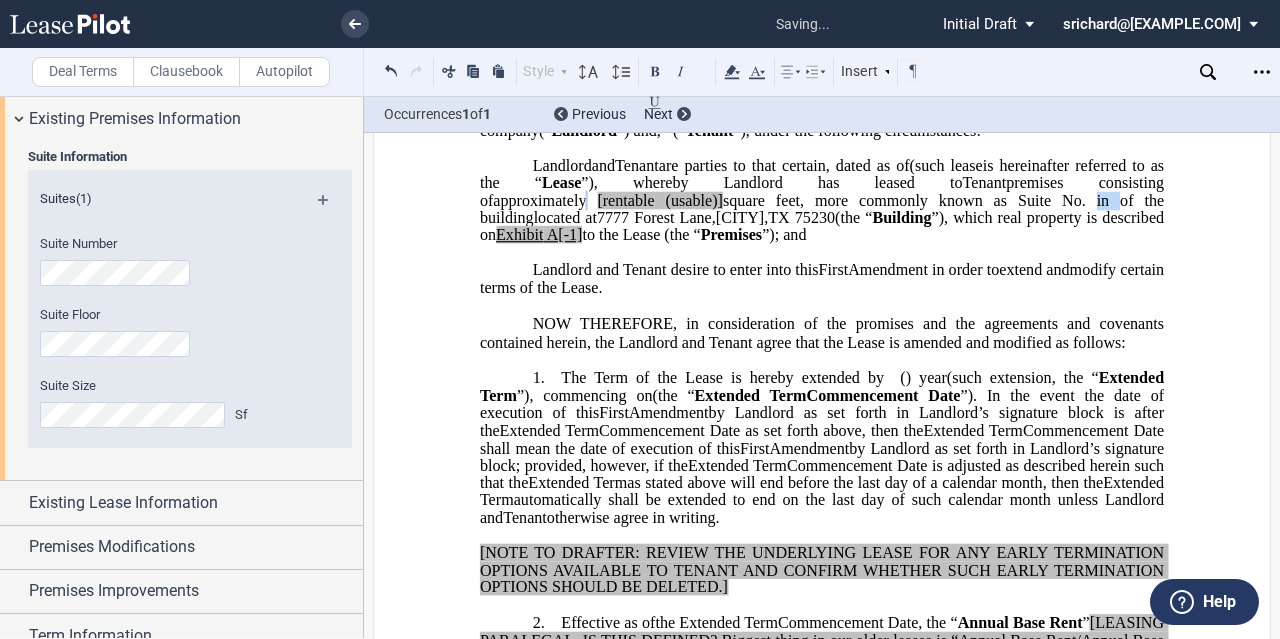 type 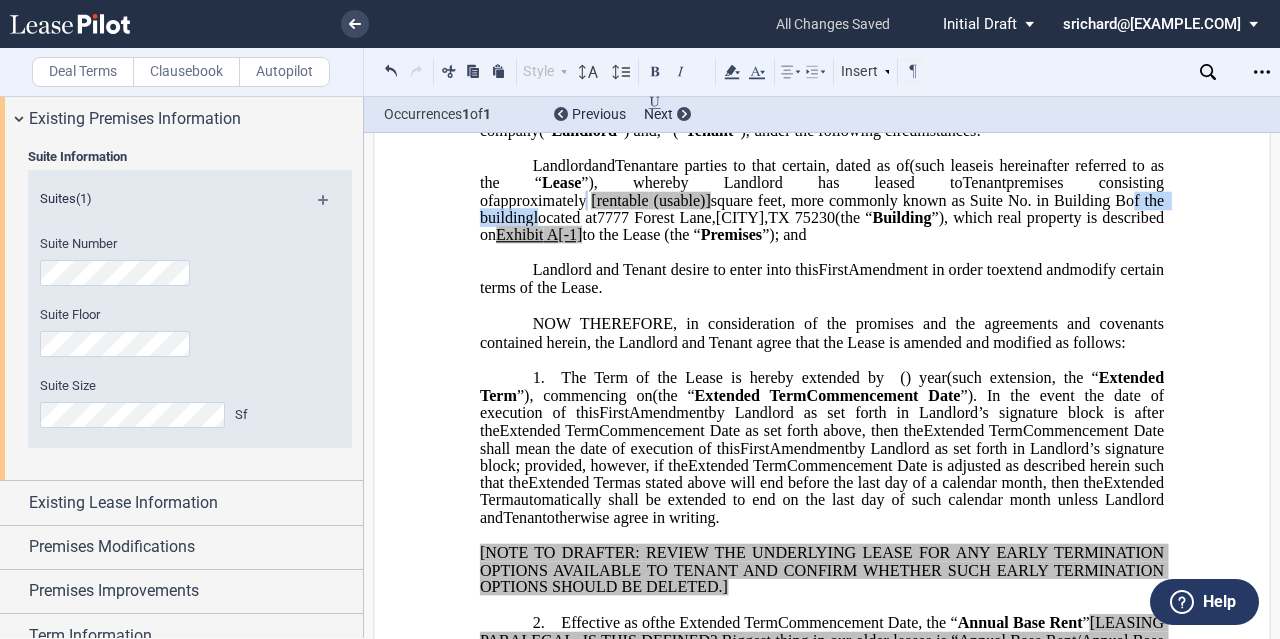 drag, startPoint x: 822, startPoint y: 251, endPoint x: 921, endPoint y: 247, distance: 99.08077 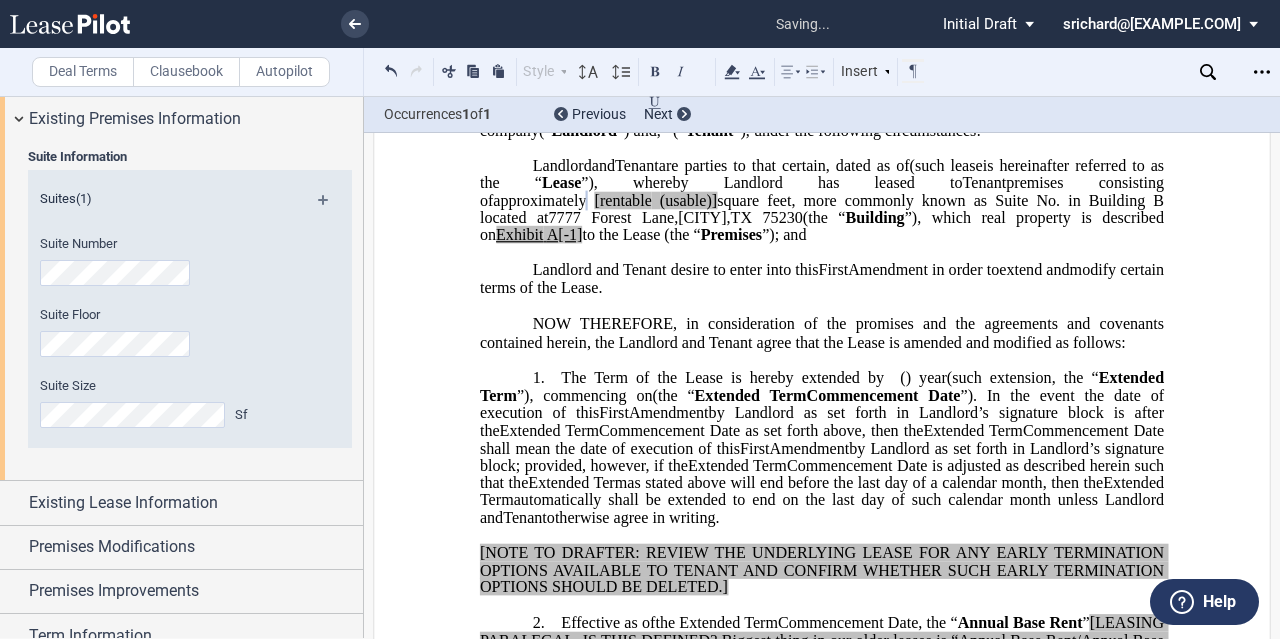 click on "﻿ Building B" 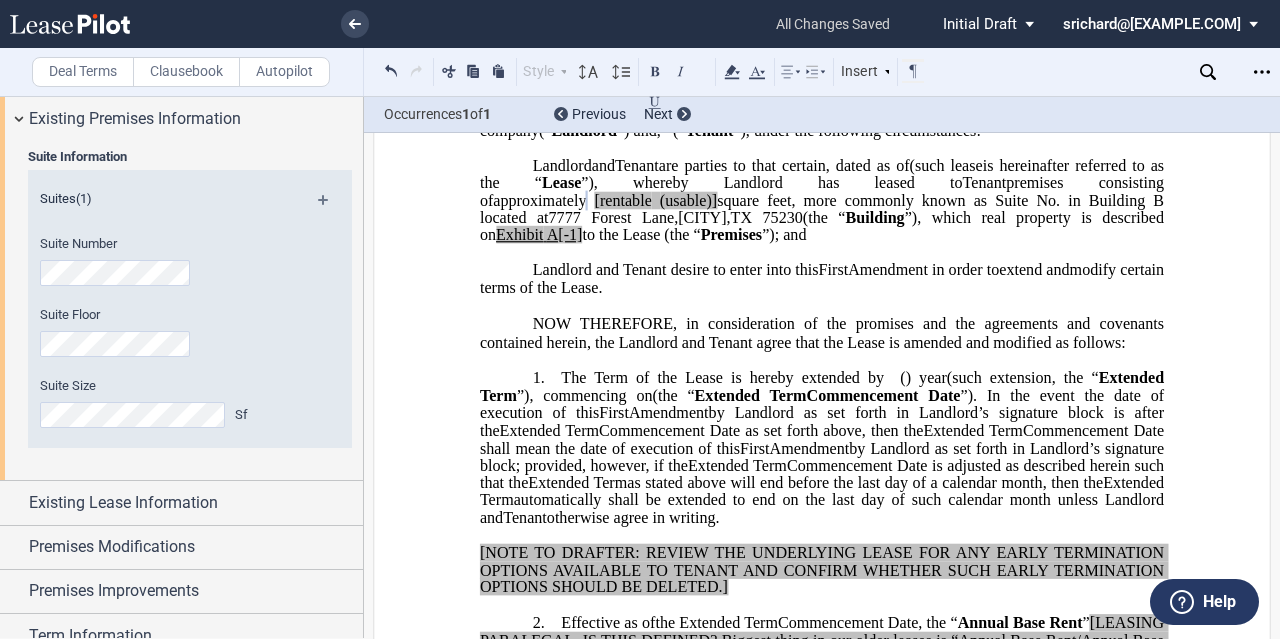 click on "to the Lease (the “" 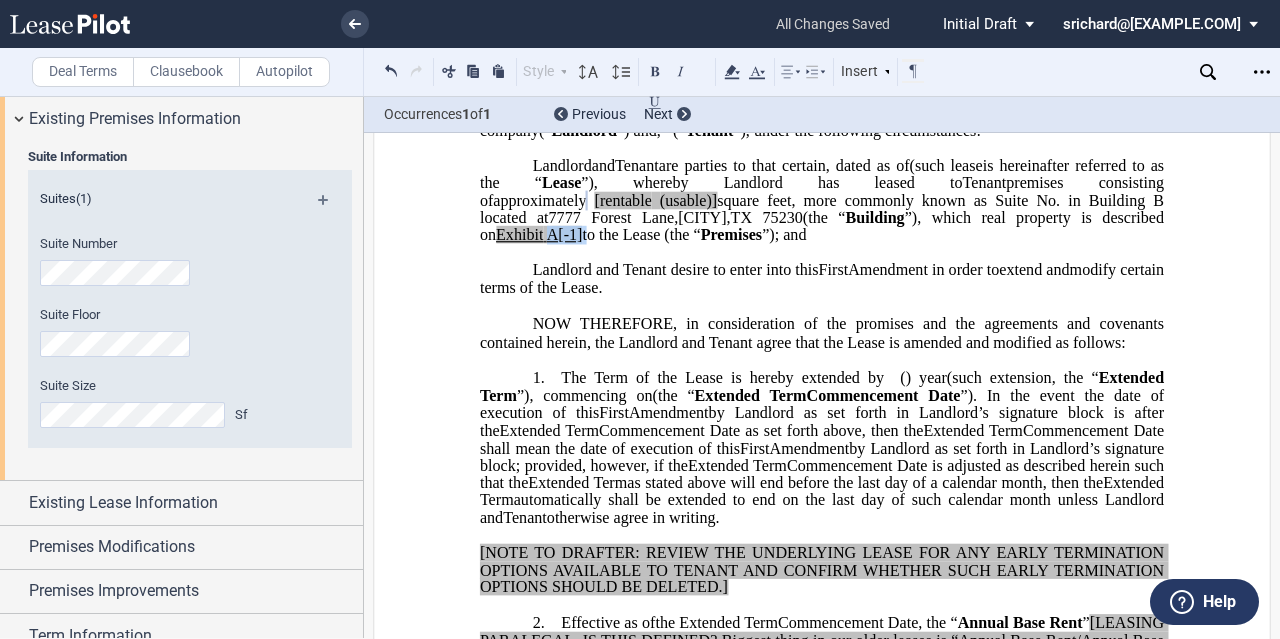drag, startPoint x: 882, startPoint y: 269, endPoint x: 845, endPoint y: 272, distance: 37.12142 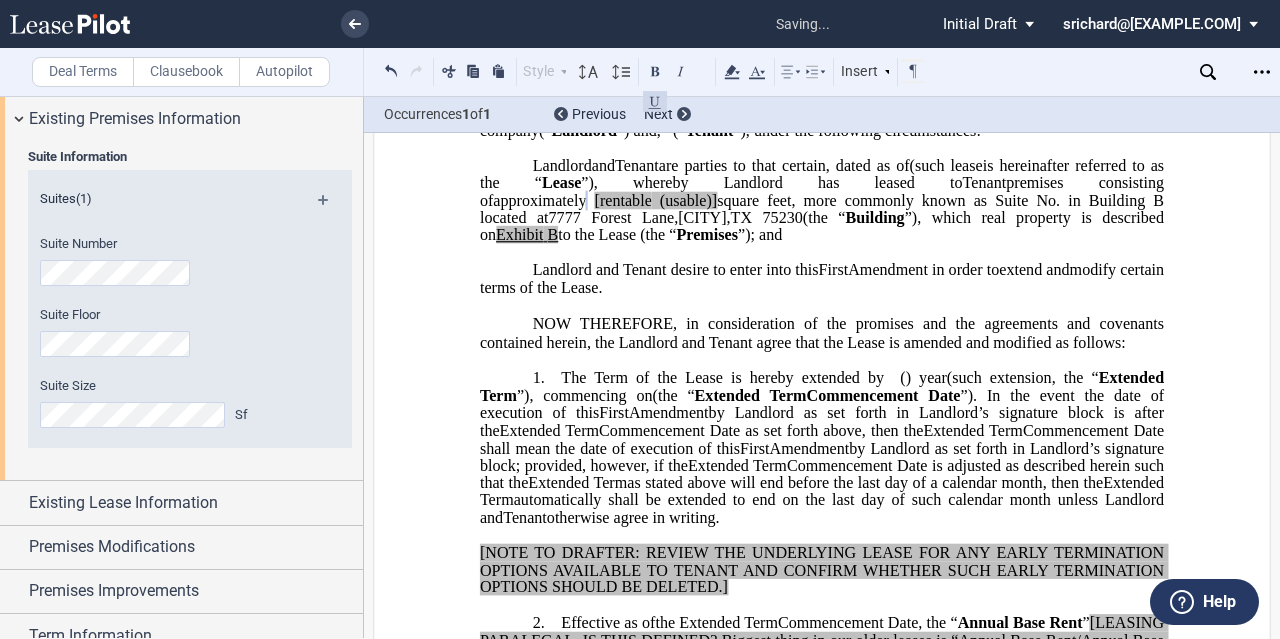 type 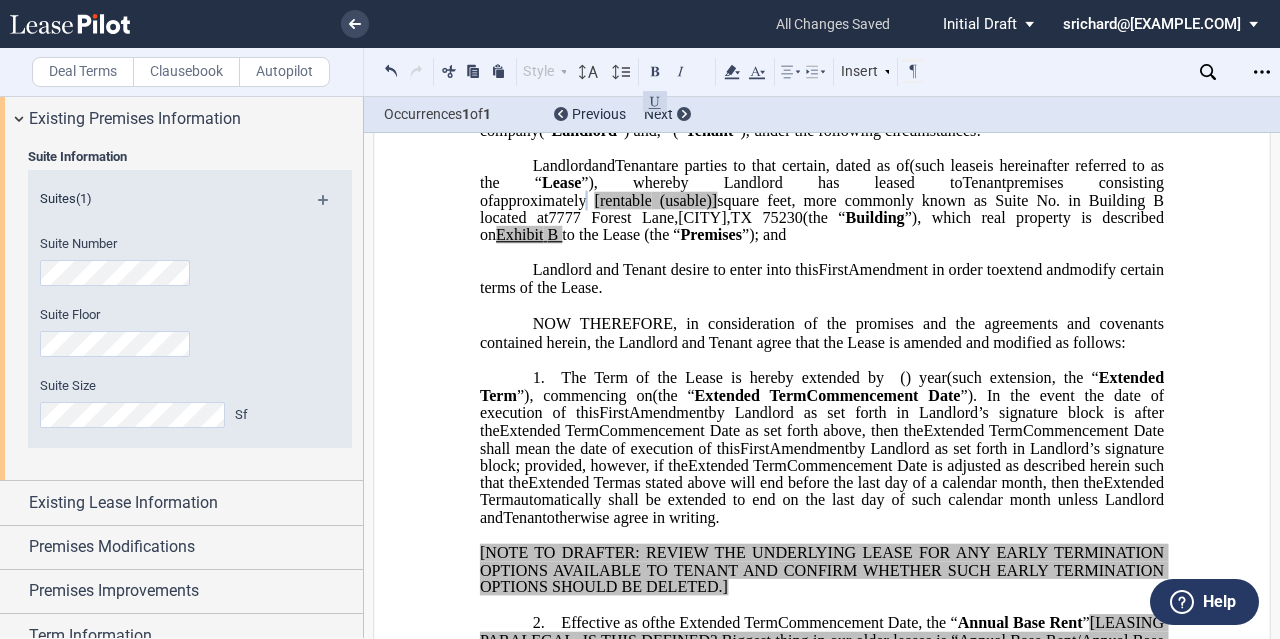 click on "[rentable" 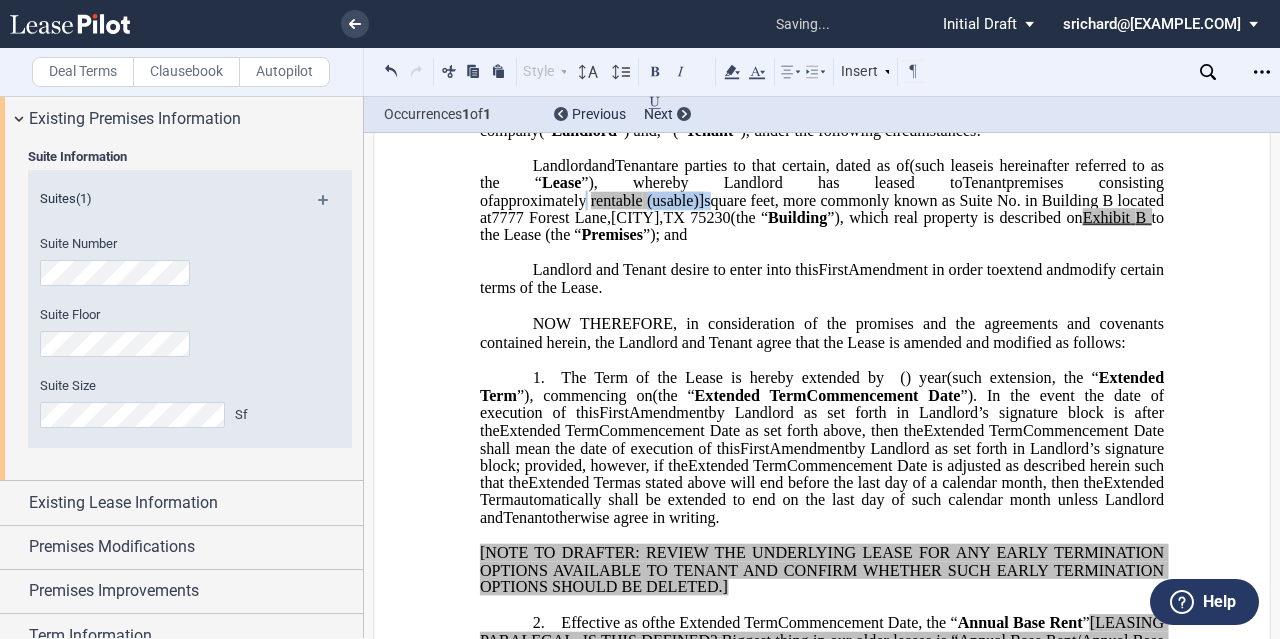 drag, startPoint x: 969, startPoint y: 237, endPoint x: 1035, endPoint y: 233, distance: 66.1211 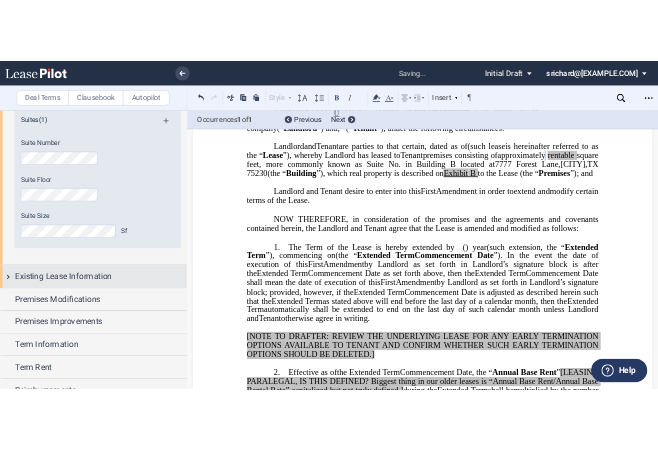 scroll, scrollTop: 637, scrollLeft: 0, axis: vertical 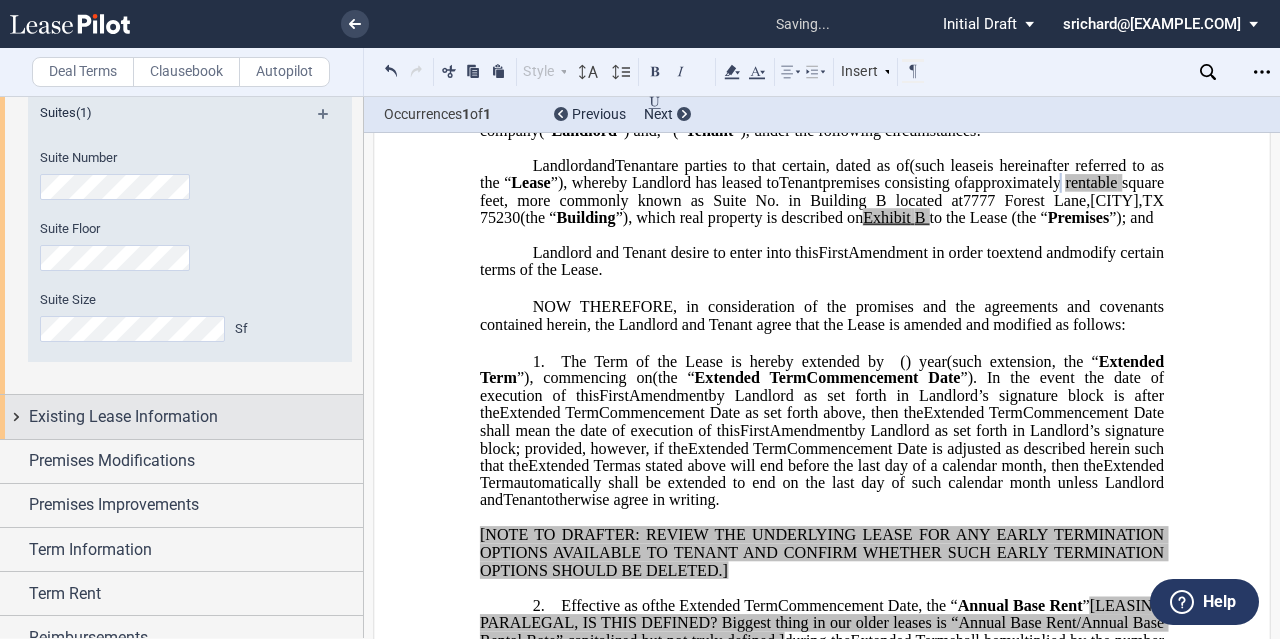 click on "Existing Lease Information" at bounding box center [181, 416] 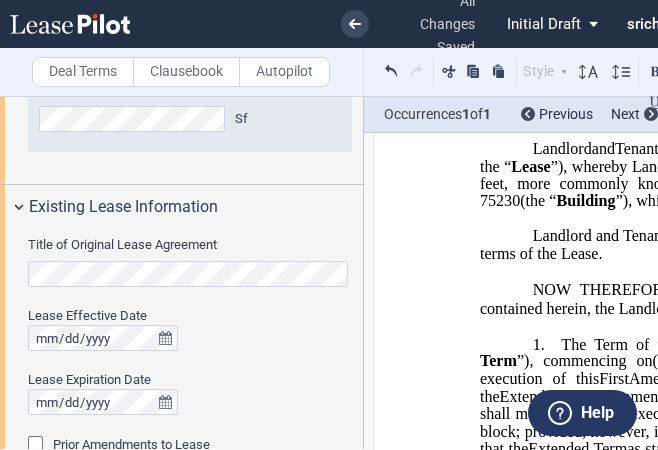 scroll, scrollTop: 929, scrollLeft: 0, axis: vertical 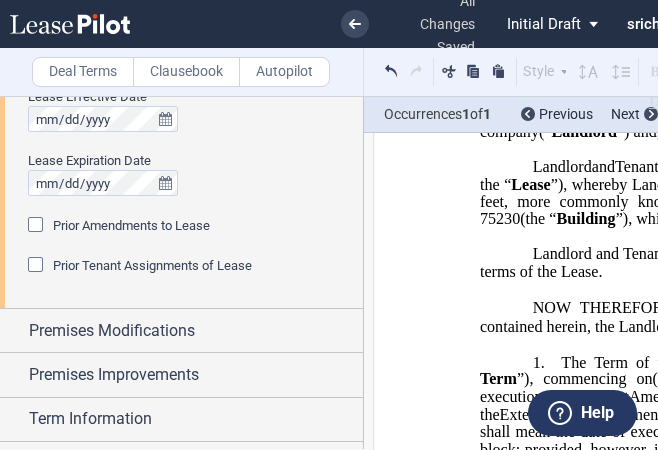 click on "Prior Amendments to Lease" at bounding box center [131, 225] 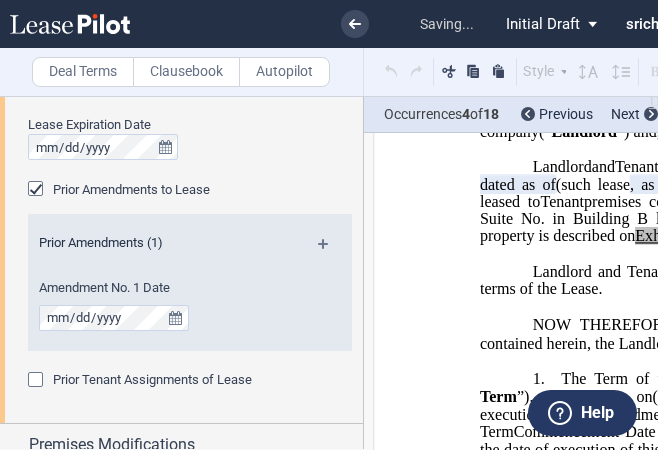 scroll, scrollTop: 1168, scrollLeft: 0, axis: vertical 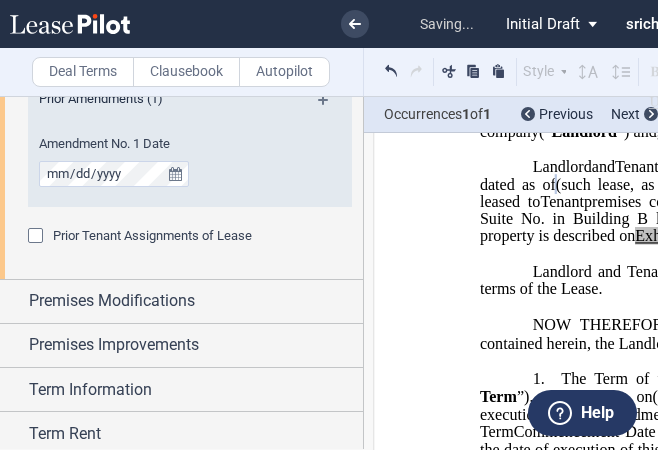 click at bounding box center [331, 107] 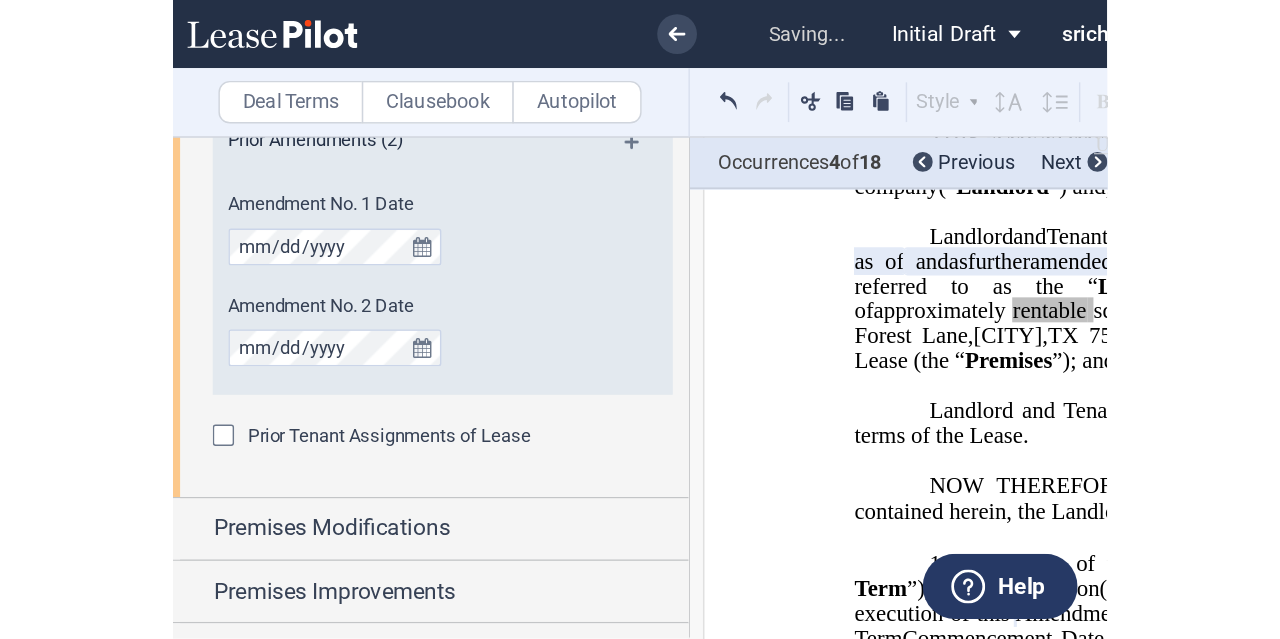 scroll, scrollTop: 1284, scrollLeft: 0, axis: vertical 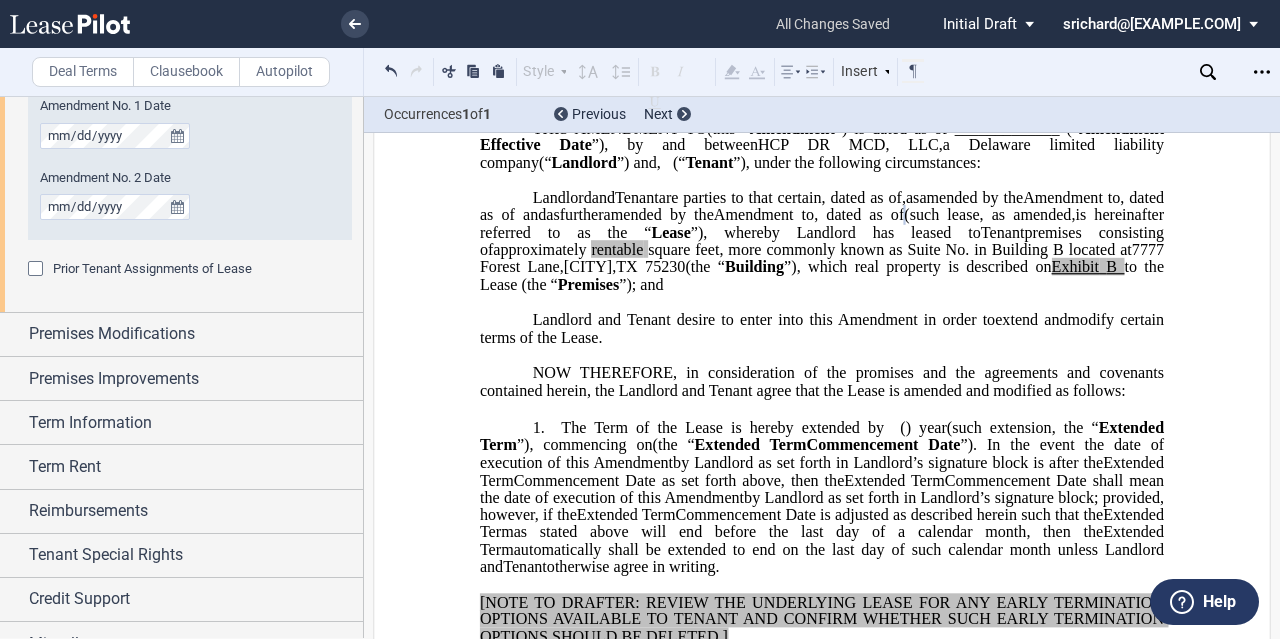 click on "amended by the" 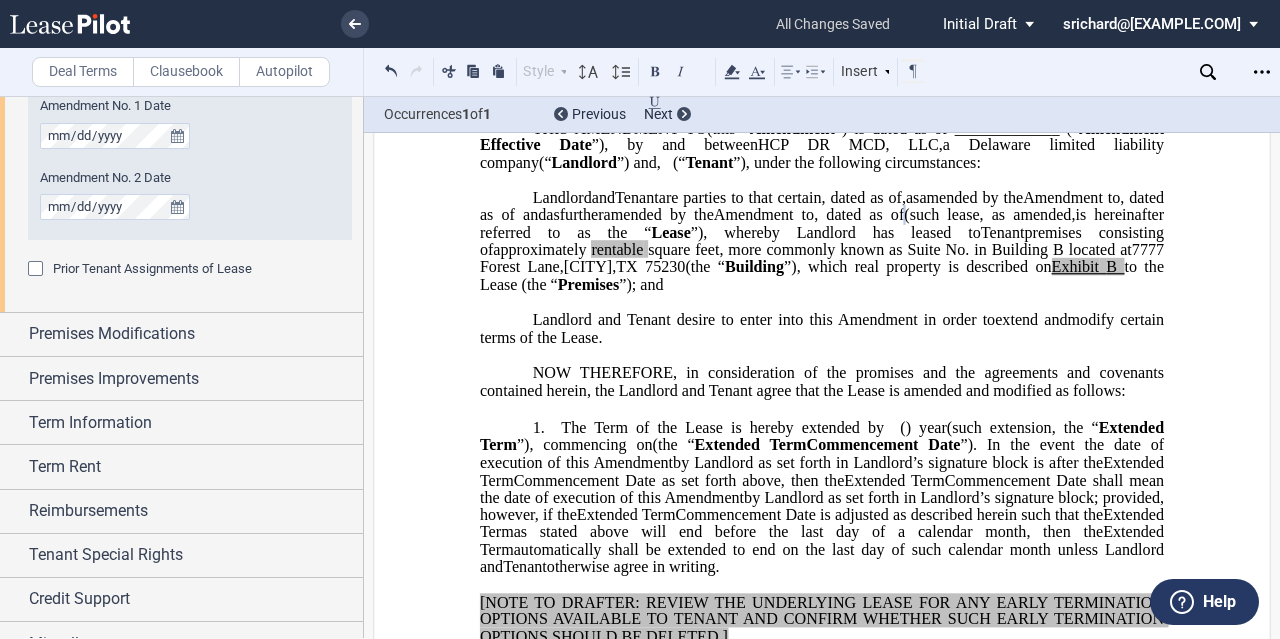 type 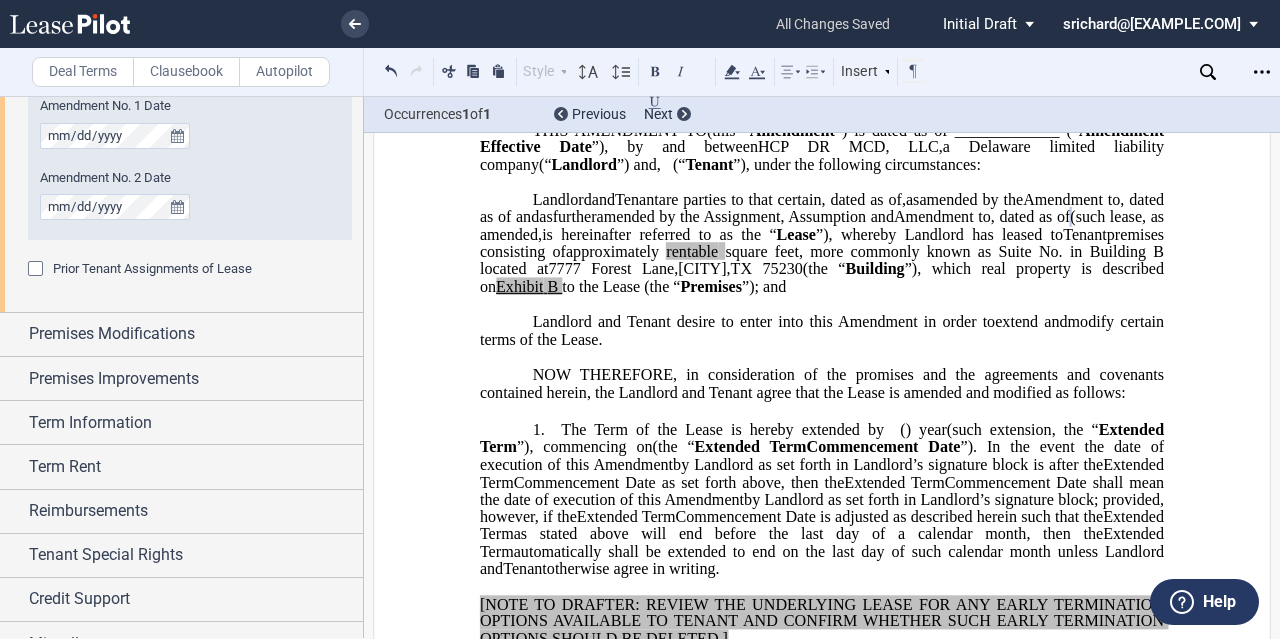 scroll, scrollTop: 148, scrollLeft: 0, axis: vertical 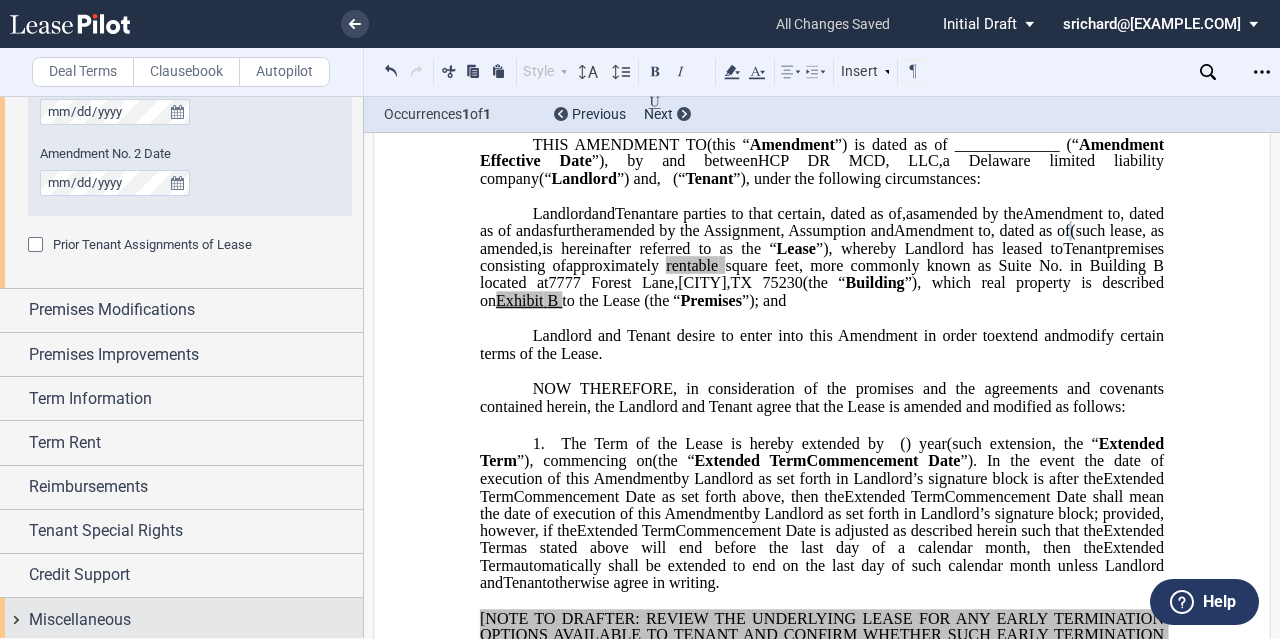 click on "Miscellaneous" at bounding box center [80, 620] 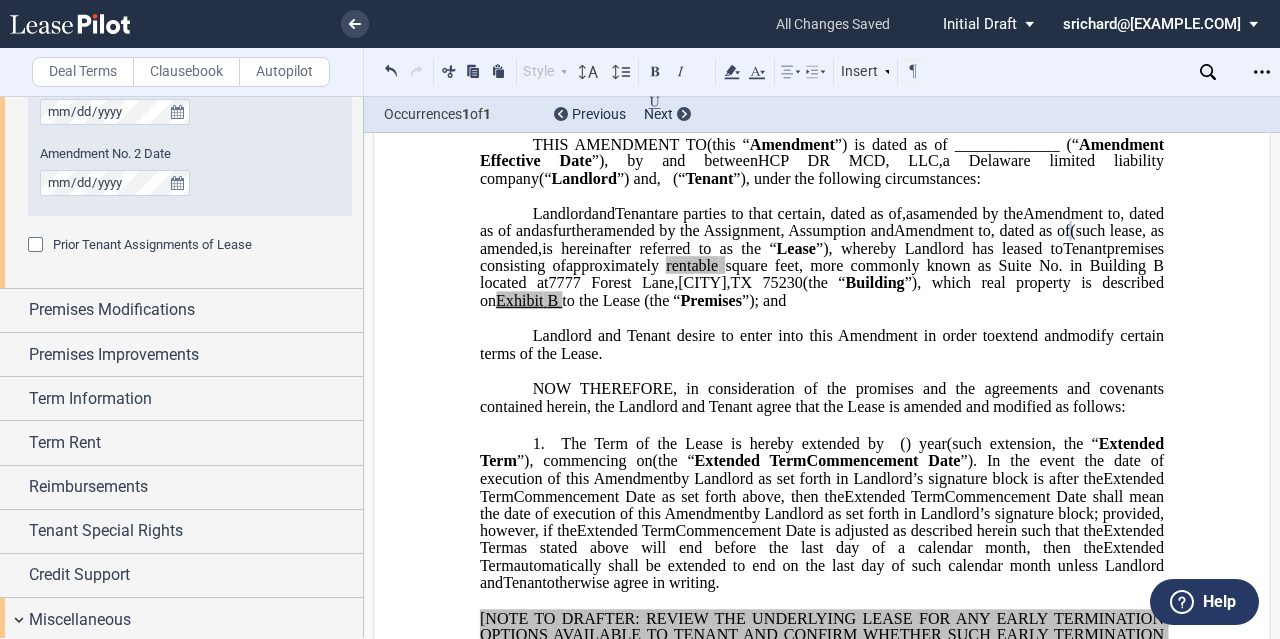scroll, scrollTop: 1927, scrollLeft: 0, axis: vertical 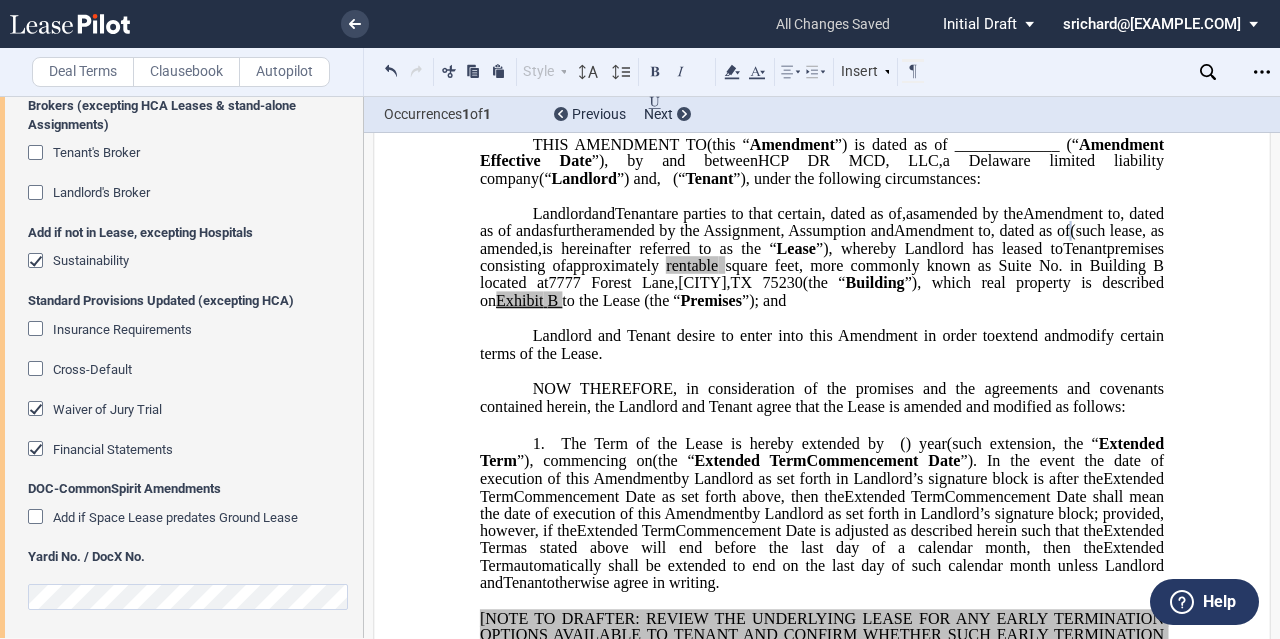 click on "Cross-Default" 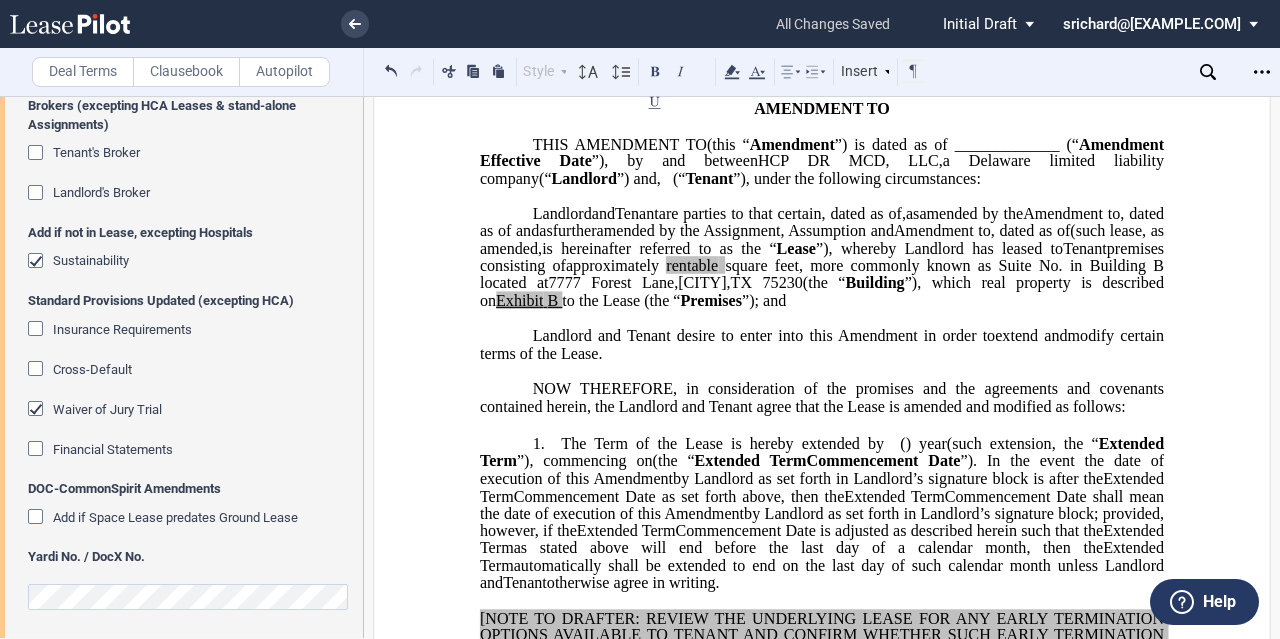 click on "Waiver of Jury Trial" 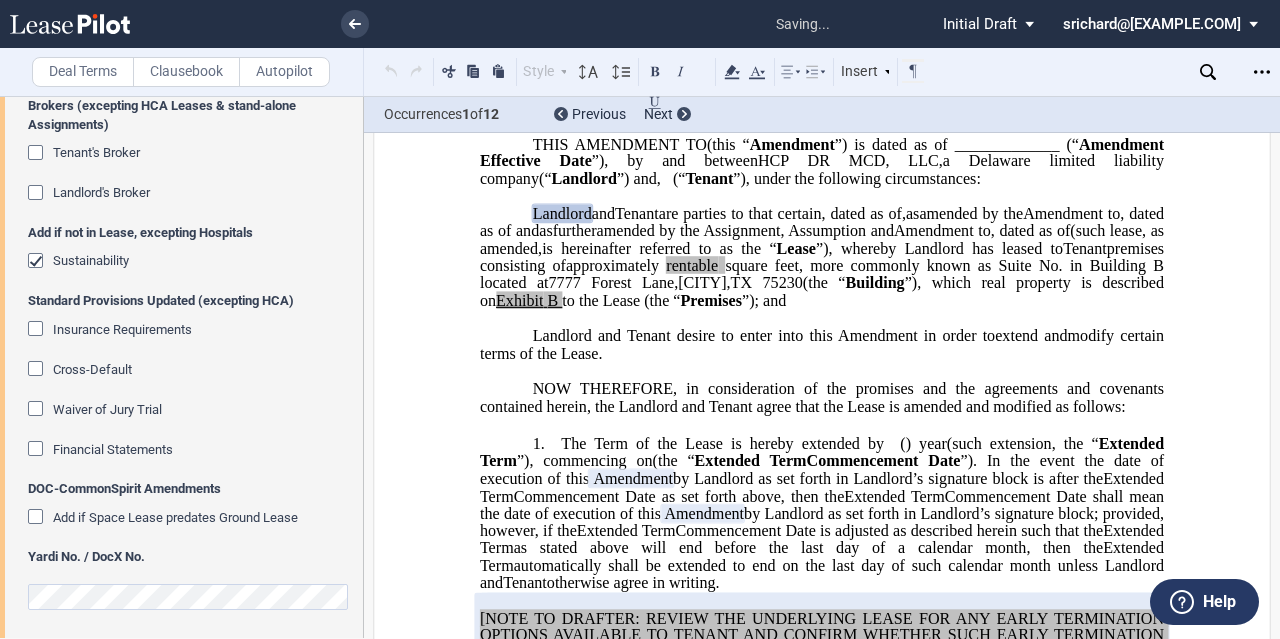 click on "Sustainability" 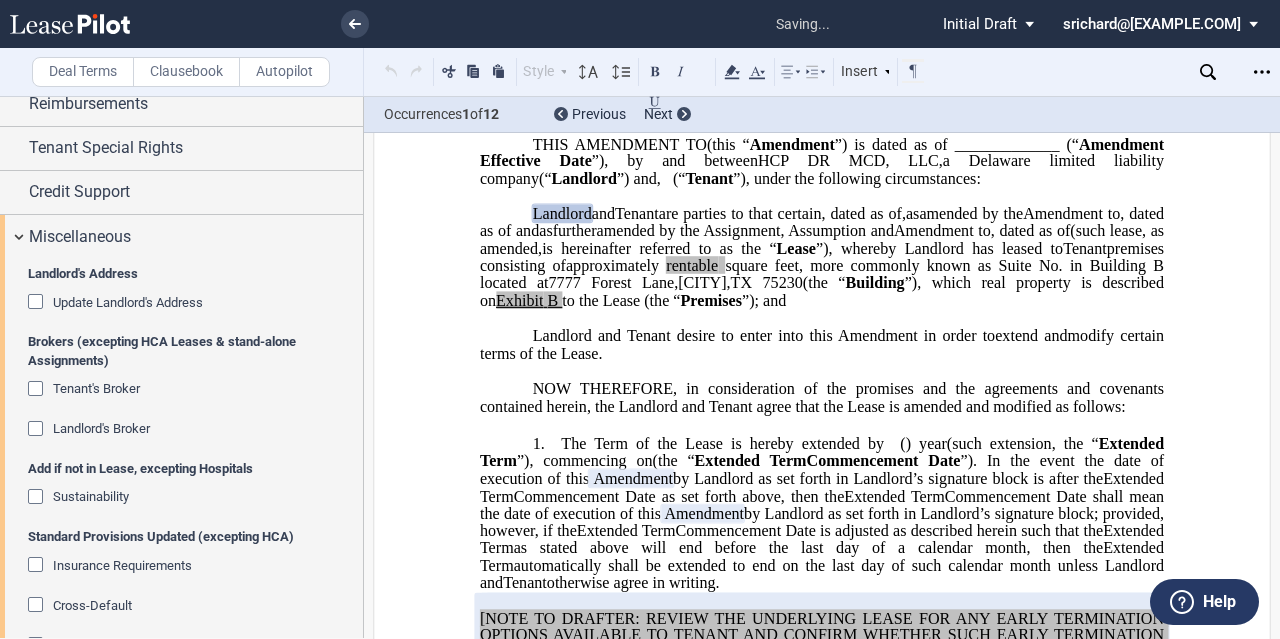 scroll, scrollTop: 1550, scrollLeft: 0, axis: vertical 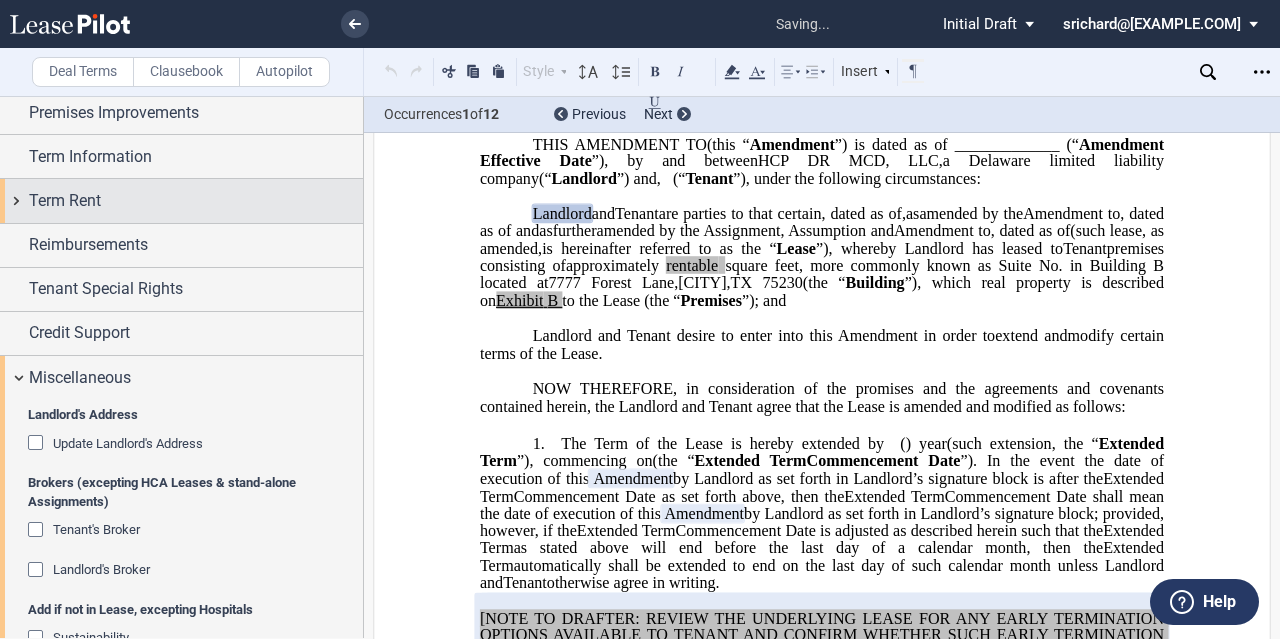 click on "Term Rent" at bounding box center (196, 201) 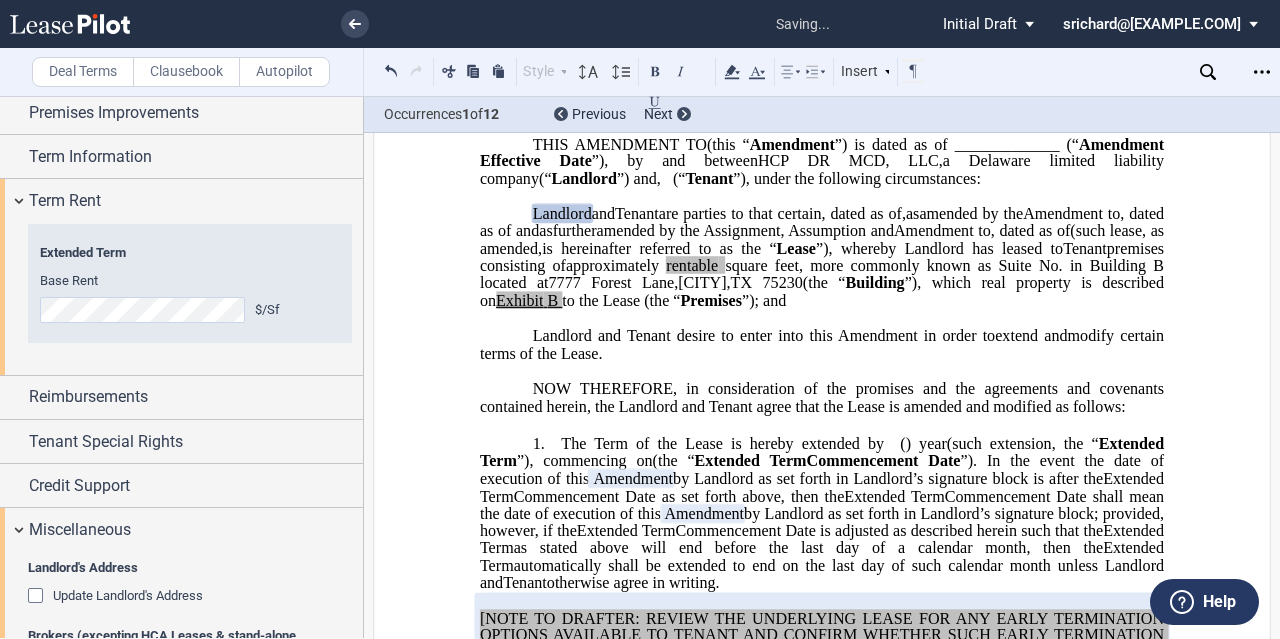 click on "Term Information" at bounding box center (90, 157) 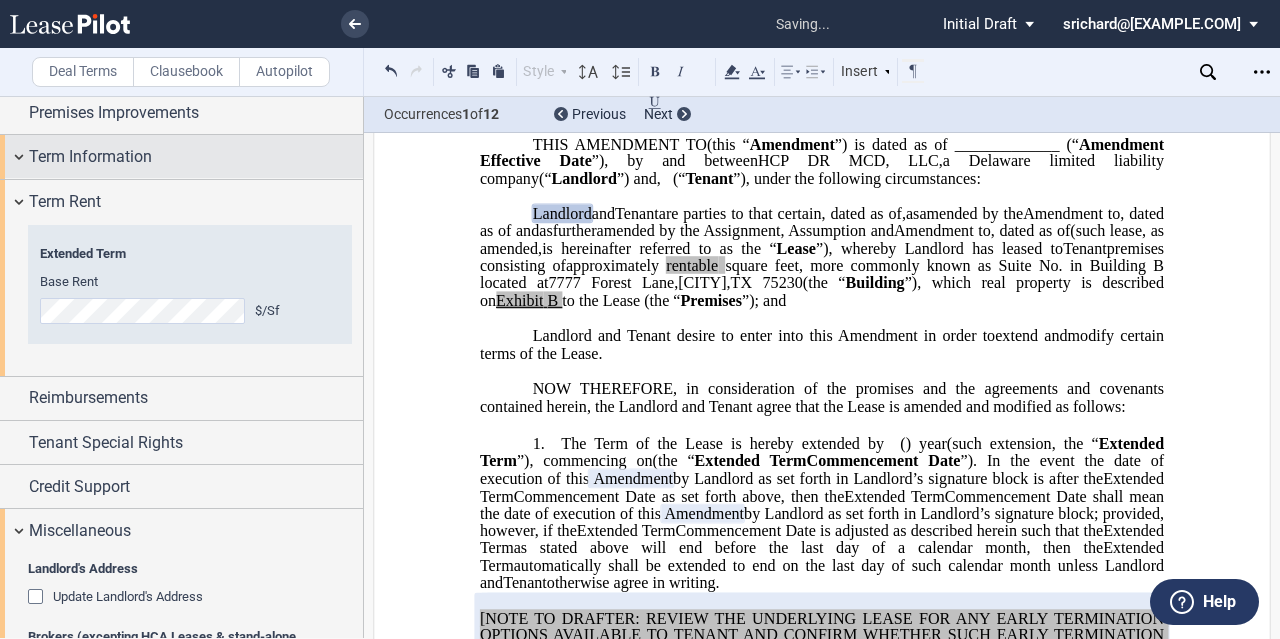 scroll, scrollTop: 1345, scrollLeft: 0, axis: vertical 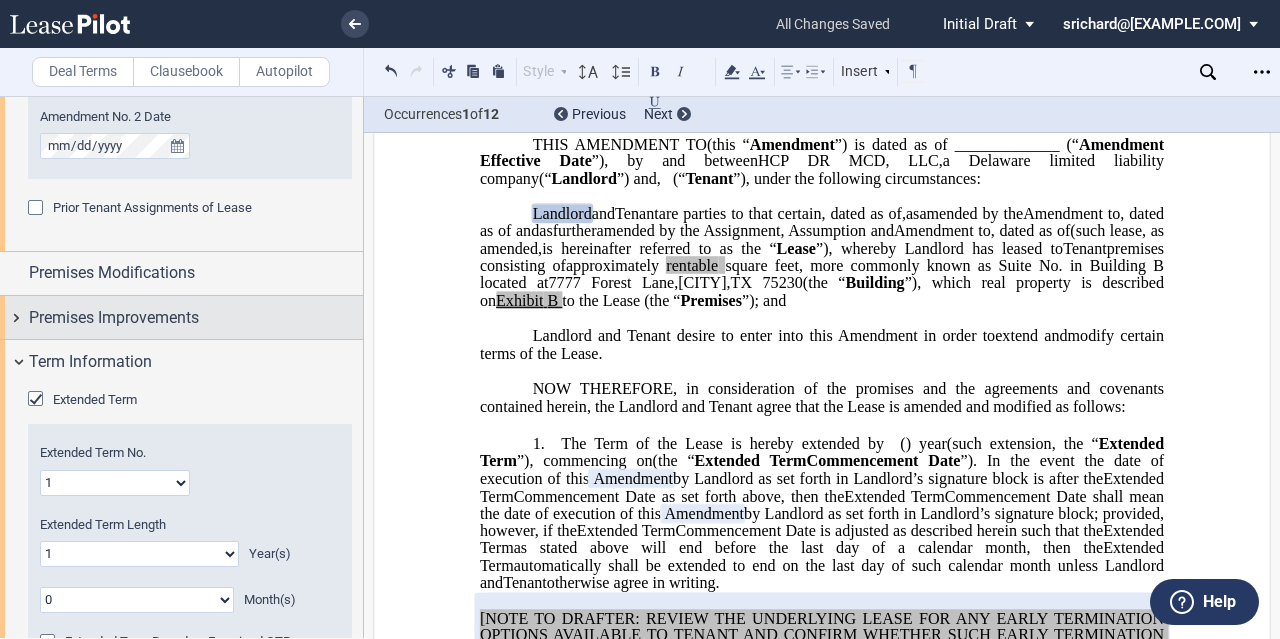 click on "Extended Term" 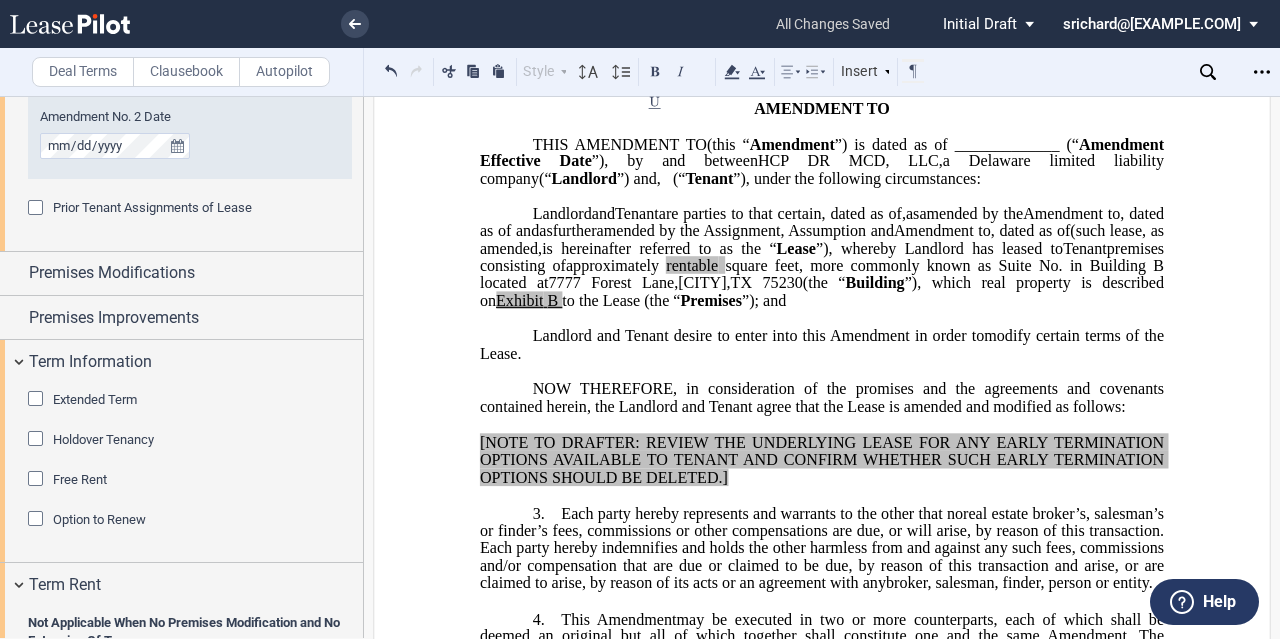 scroll, scrollTop: 1130, scrollLeft: 0, axis: vertical 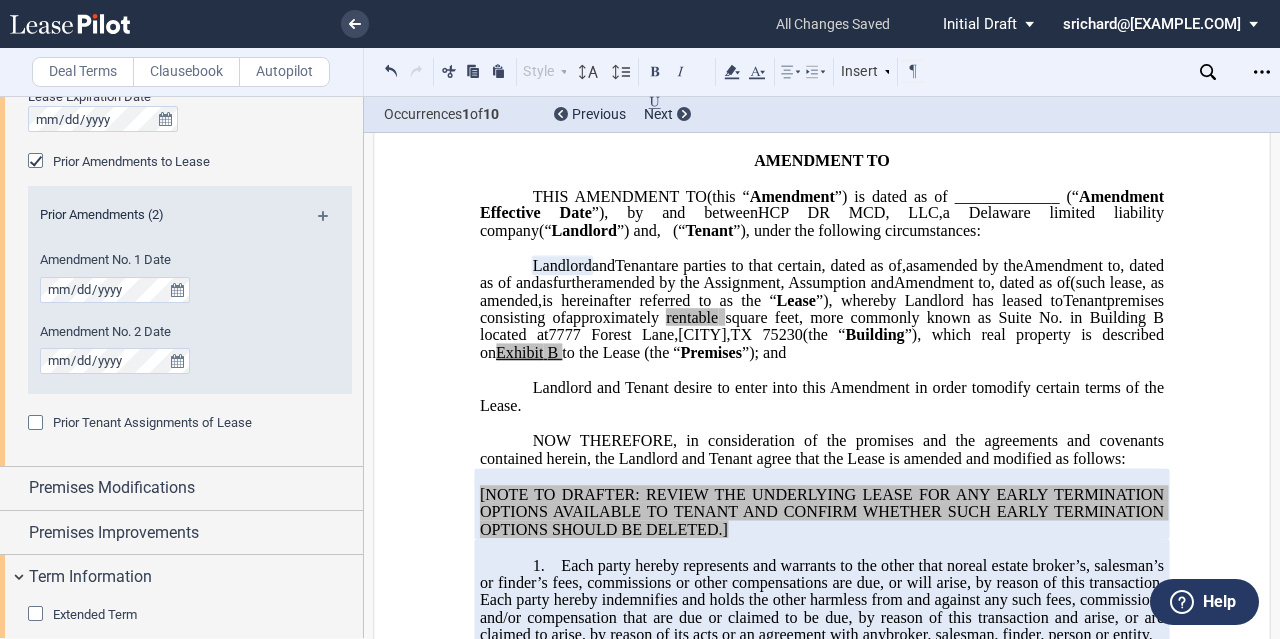click on "Prior Tenant Assignments of Lease" at bounding box center [152, 422] 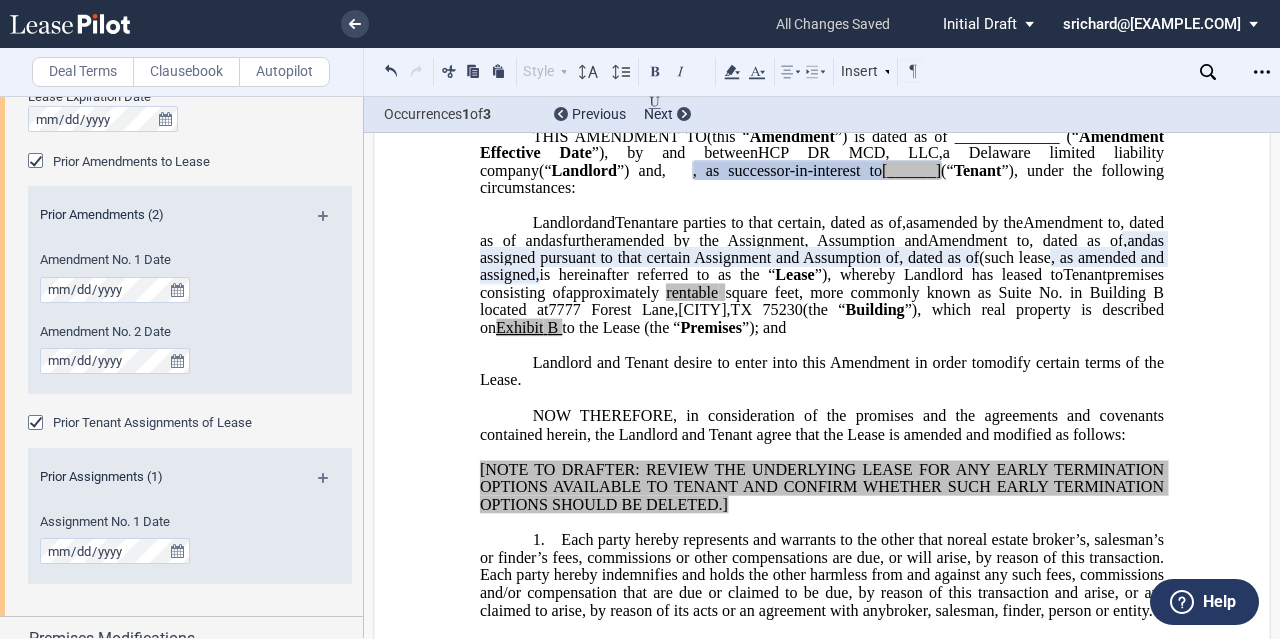 scroll, scrollTop: 154, scrollLeft: 0, axis: vertical 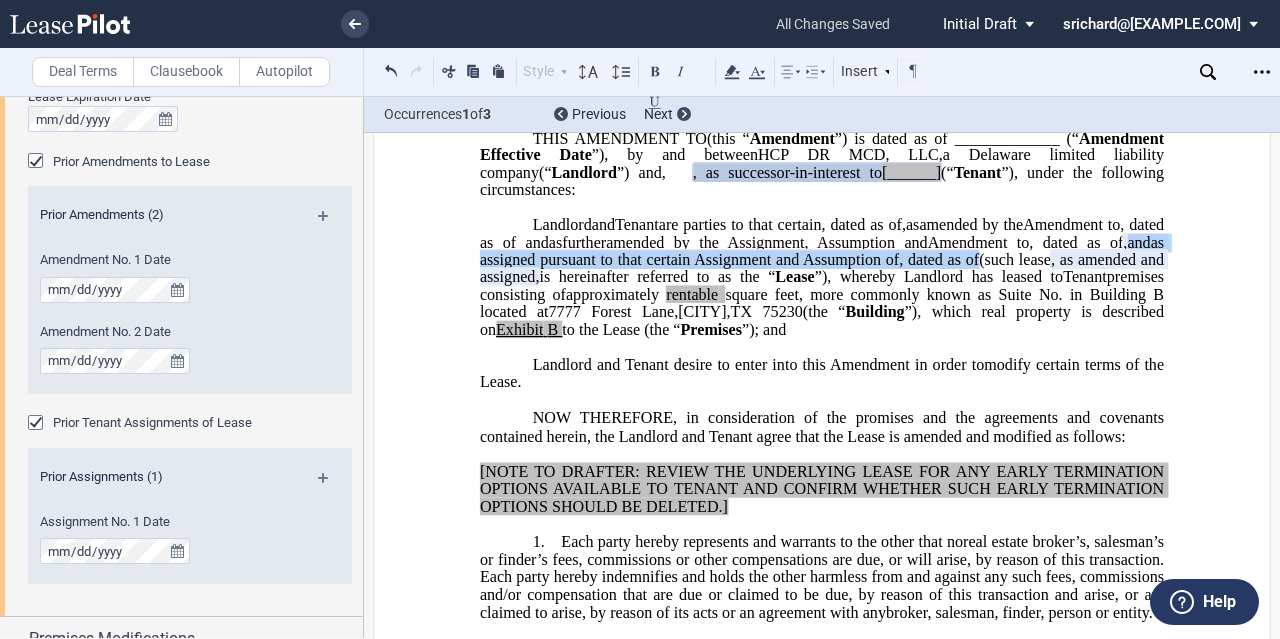 drag, startPoint x: 541, startPoint y: 299, endPoint x: 470, endPoint y: 271, distance: 76.321686 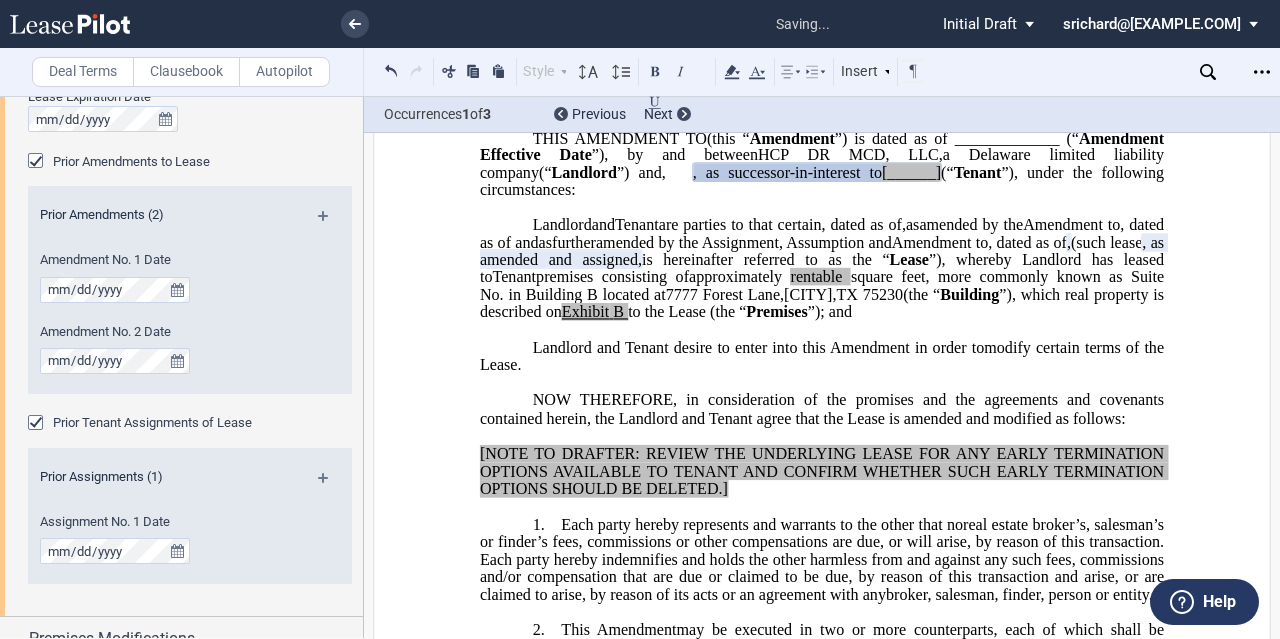 type 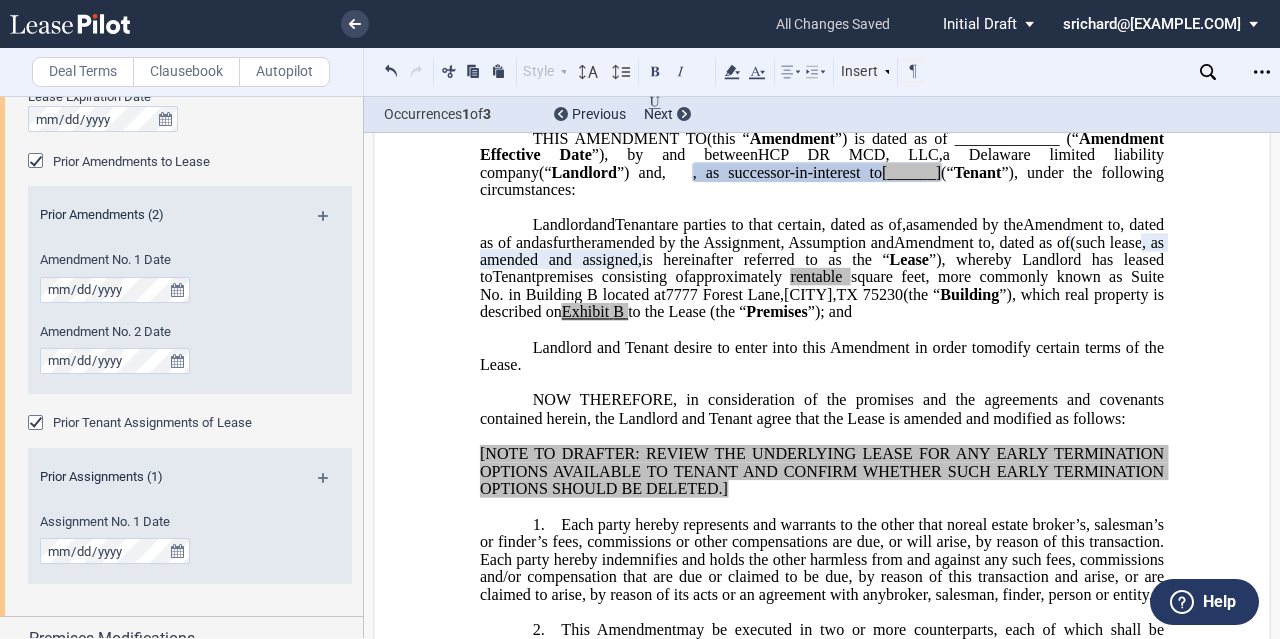 click on "amended by the Assignment, Assumption and" 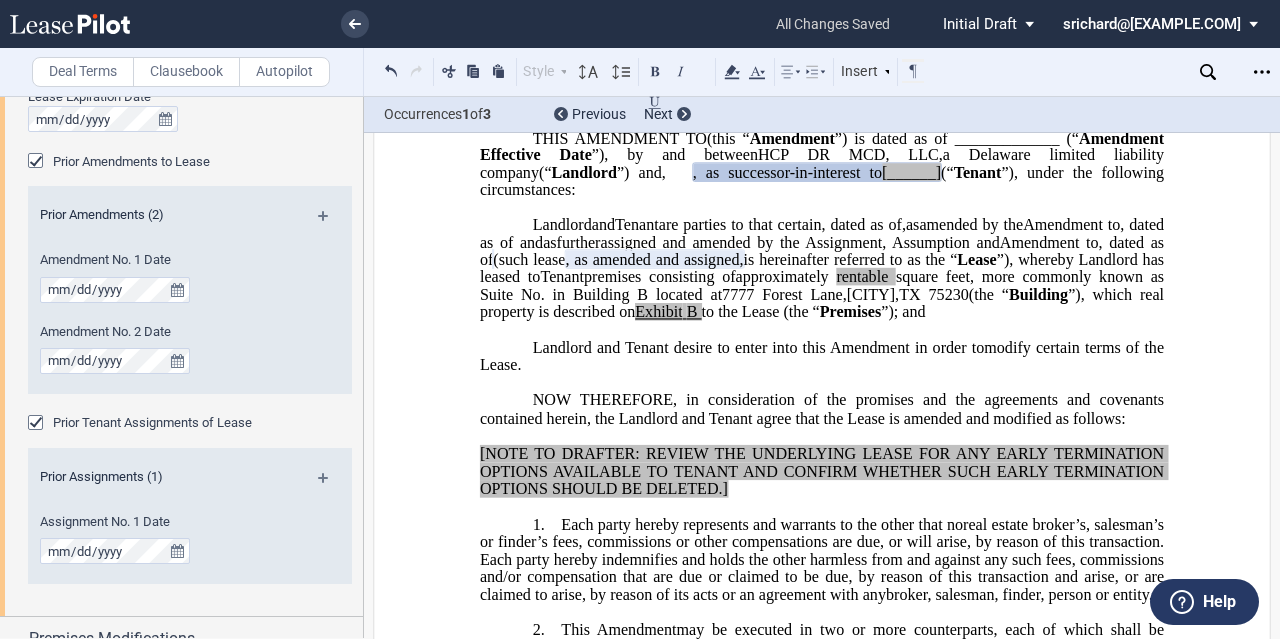 click on "and" 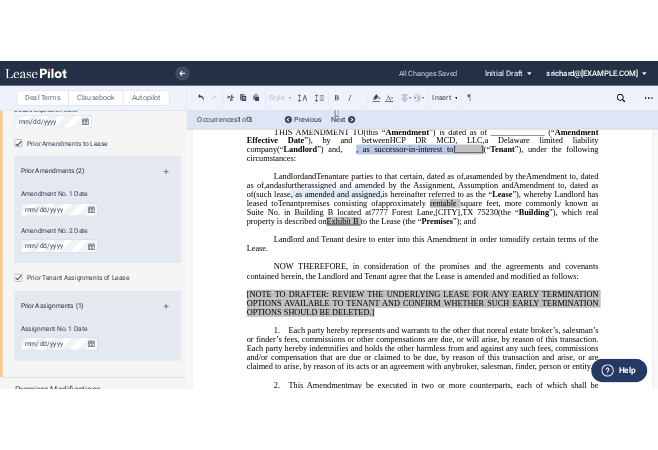 scroll, scrollTop: 142, scrollLeft: 0, axis: vertical 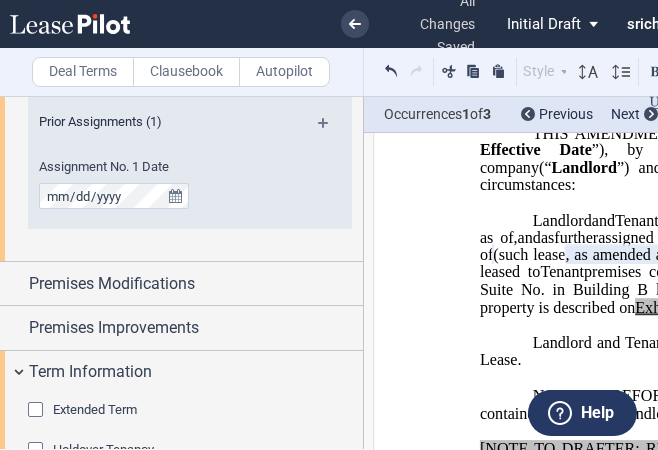 click on "Landlord" 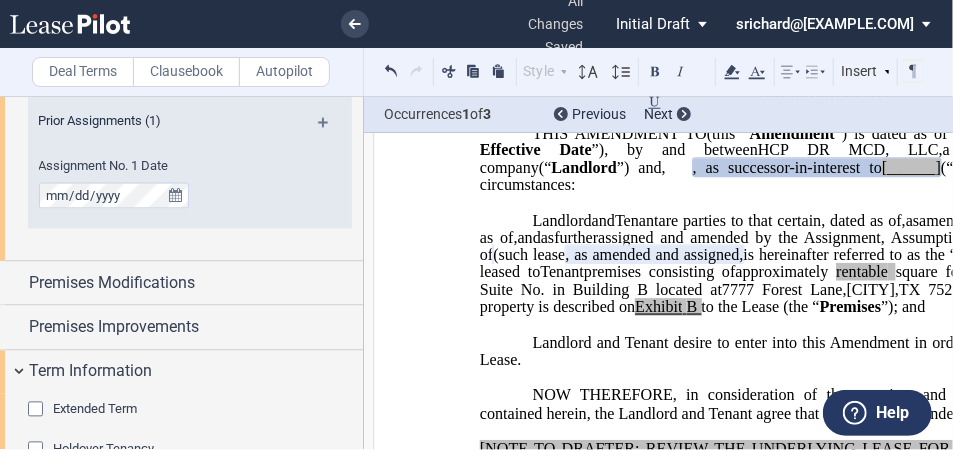 click on ", as successor-in-interest to" 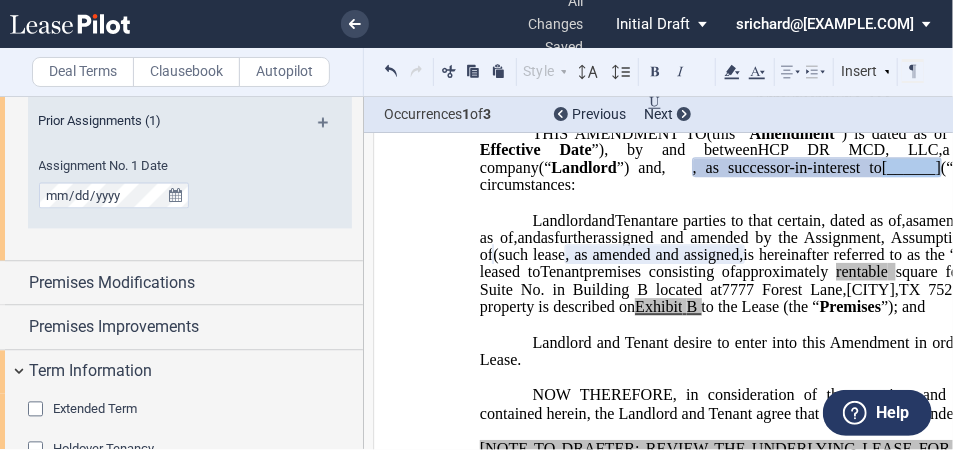 drag, startPoint x: 774, startPoint y: 185, endPoint x: 836, endPoint y: 187, distance: 62.03225 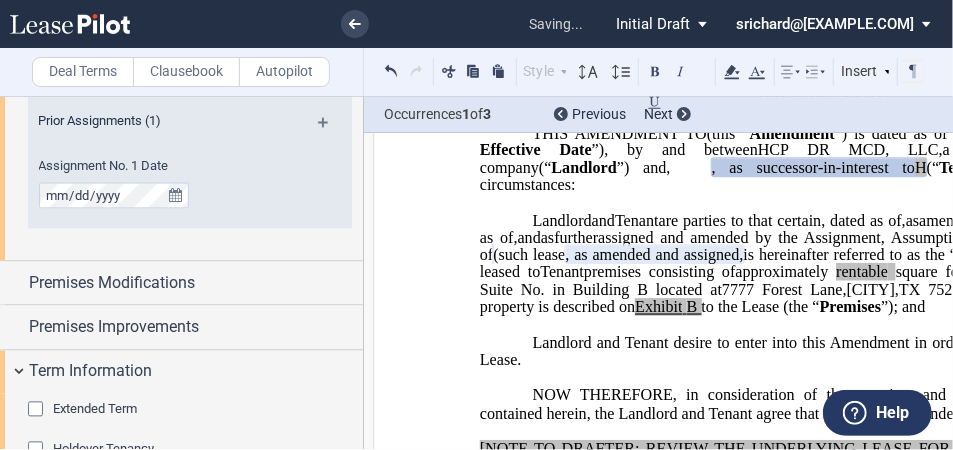 type 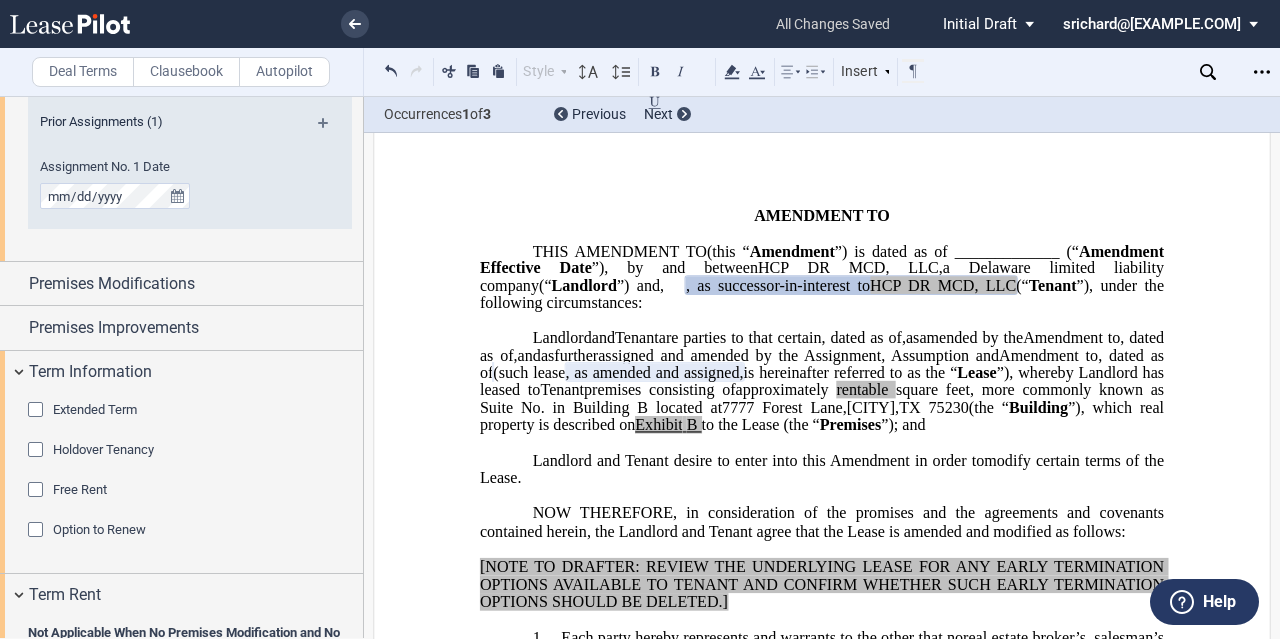scroll, scrollTop: 232, scrollLeft: 0, axis: vertical 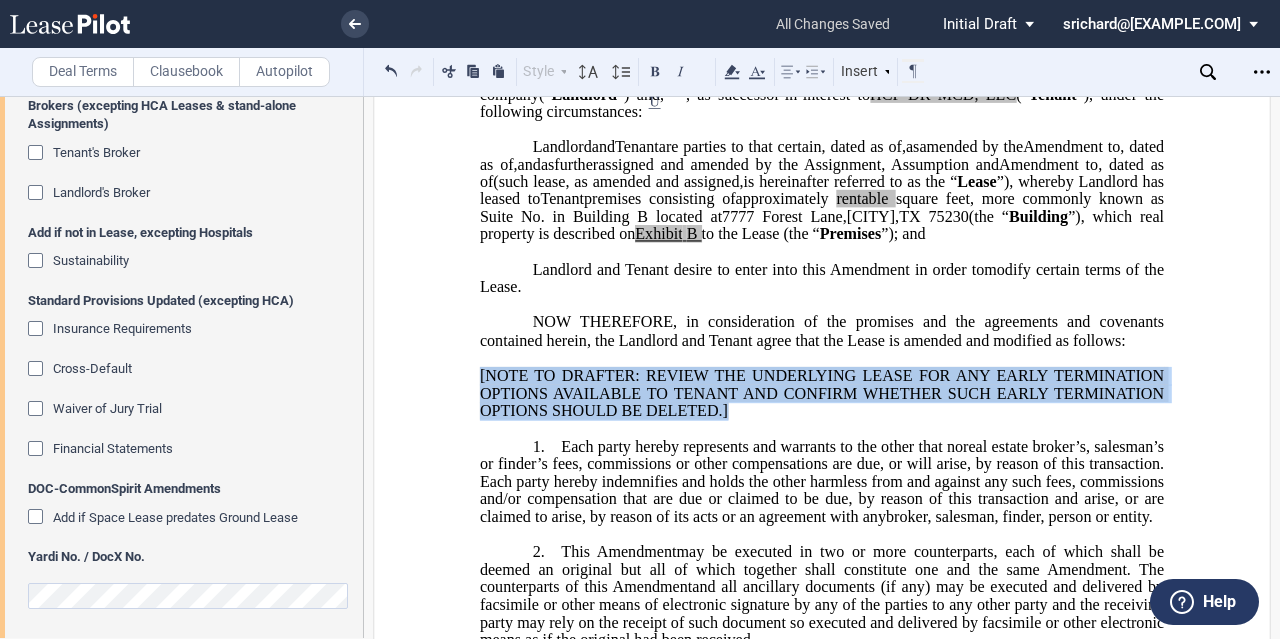 drag, startPoint x: 773, startPoint y: 451, endPoint x: 454, endPoint y: 411, distance: 321.49805 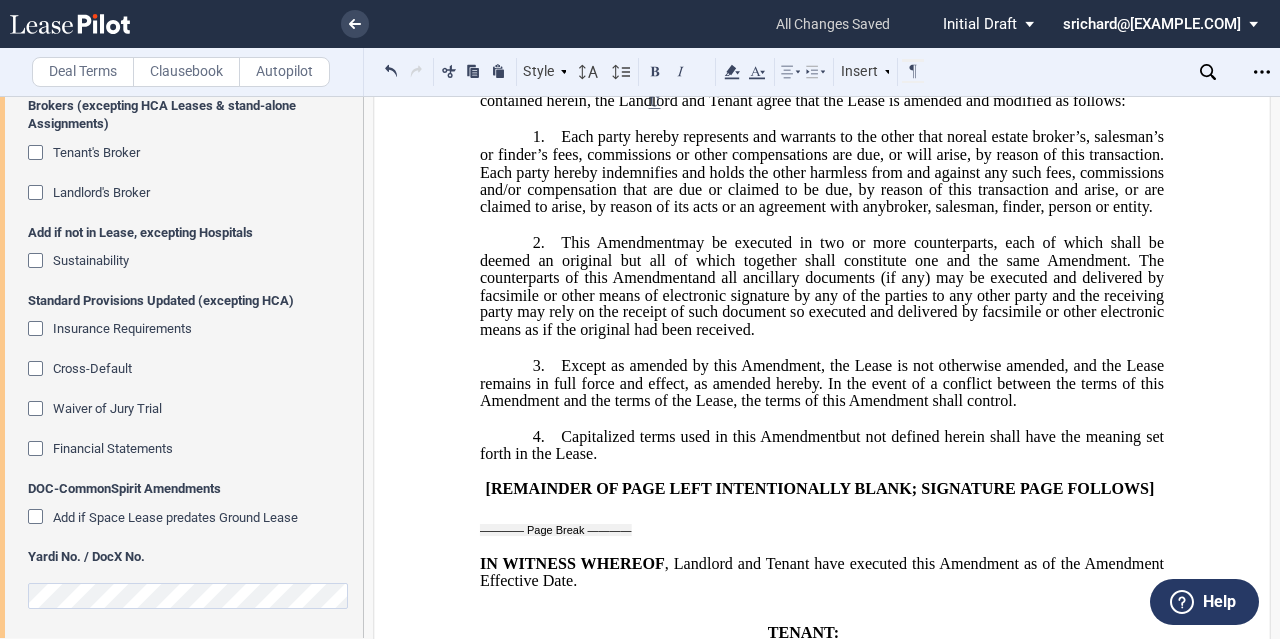 scroll, scrollTop: 0, scrollLeft: 0, axis: both 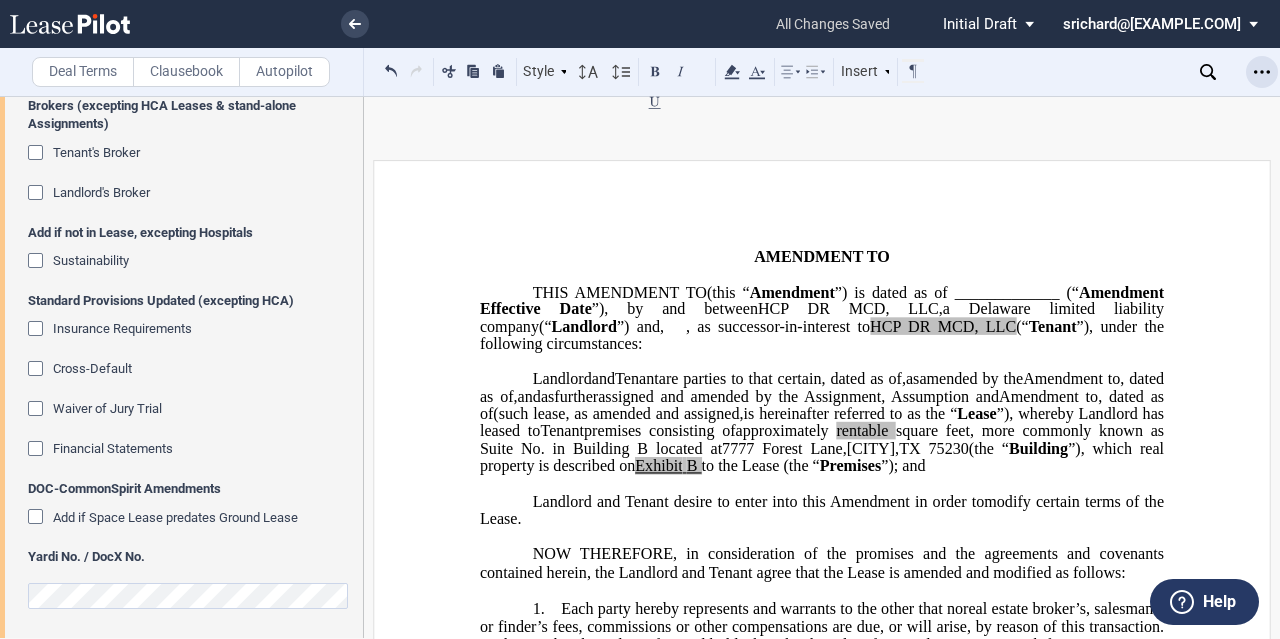 click at bounding box center (1262, 72) 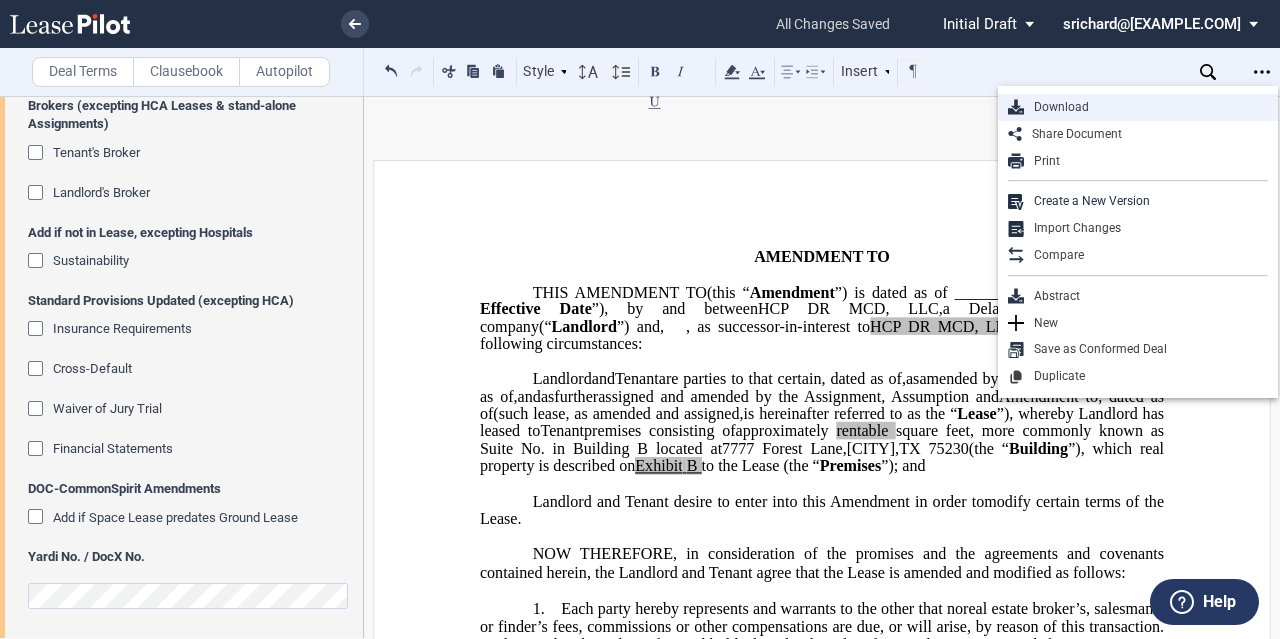 click on "Download" at bounding box center [1146, 107] 